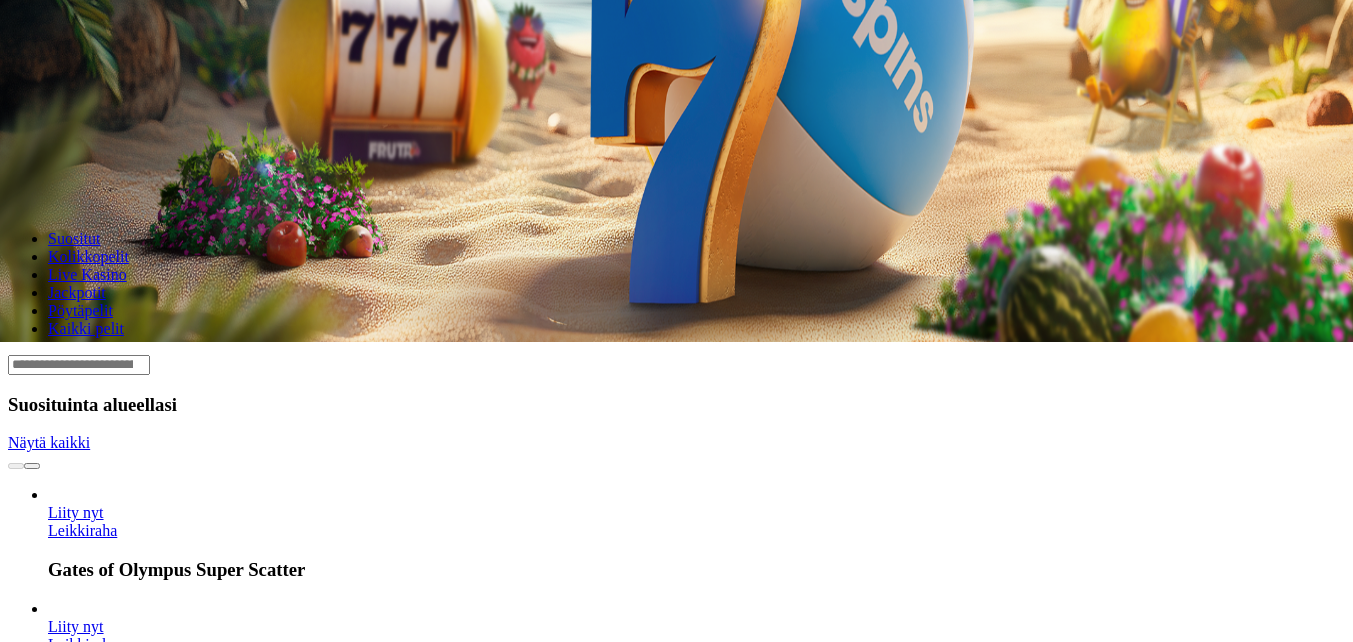 scroll, scrollTop: 300, scrollLeft: 0, axis: vertical 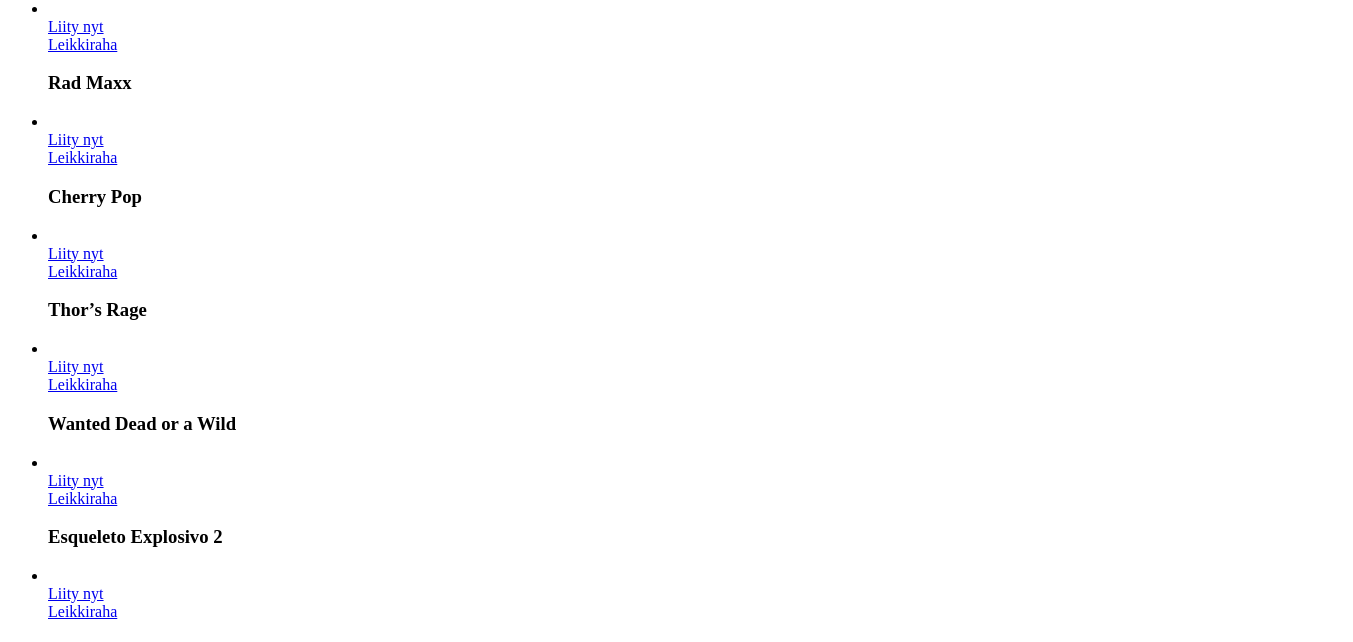 click on "Kirjaudu" at bounding box center (138, -828) 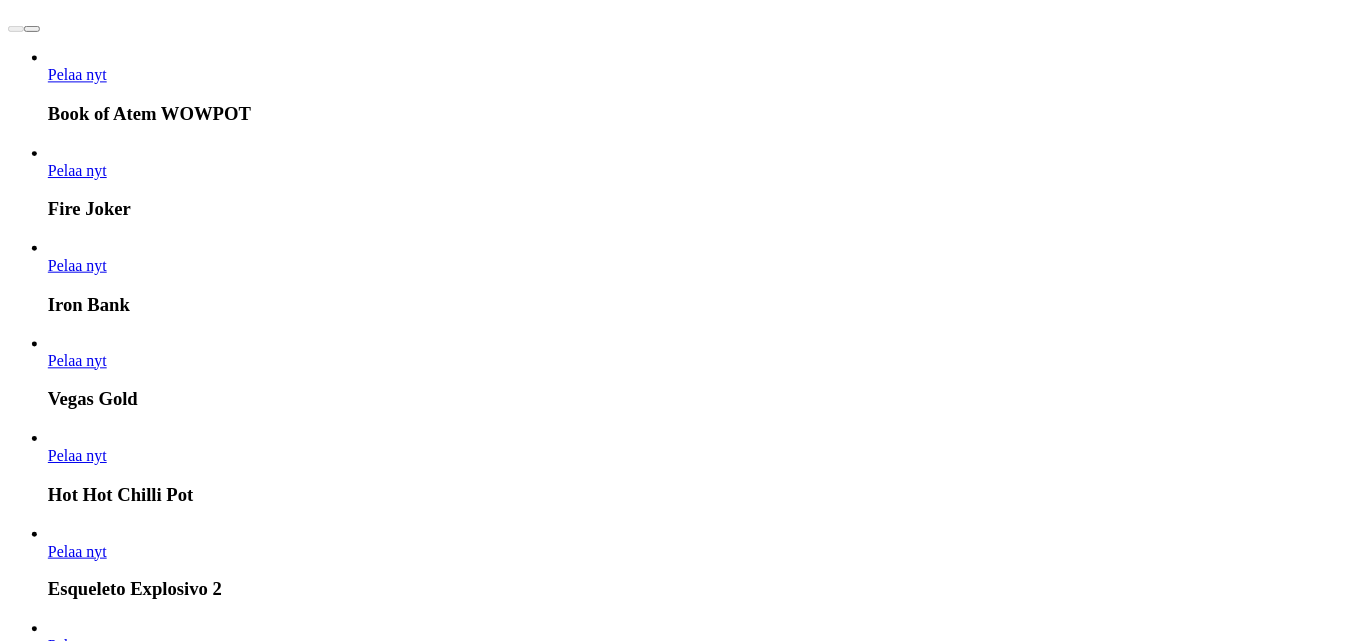 scroll, scrollTop: 1166, scrollLeft: 0, axis: vertical 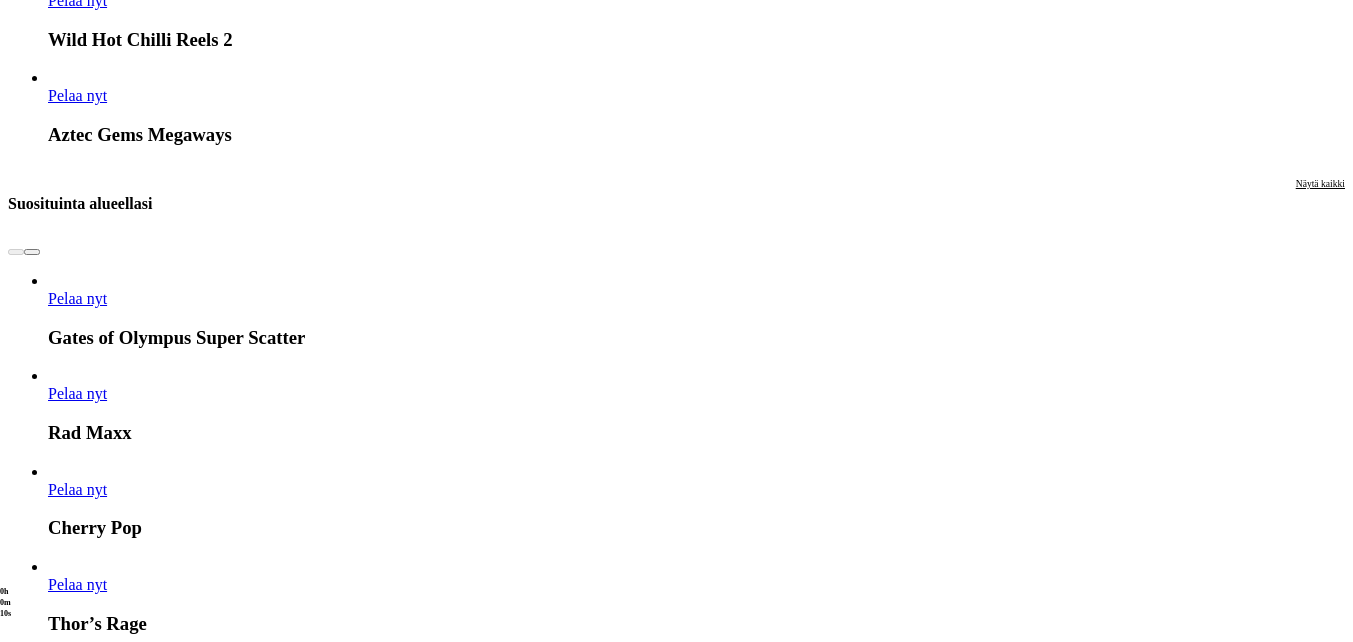 click on "Pelaa nyt" at bounding box center [77, 17462] 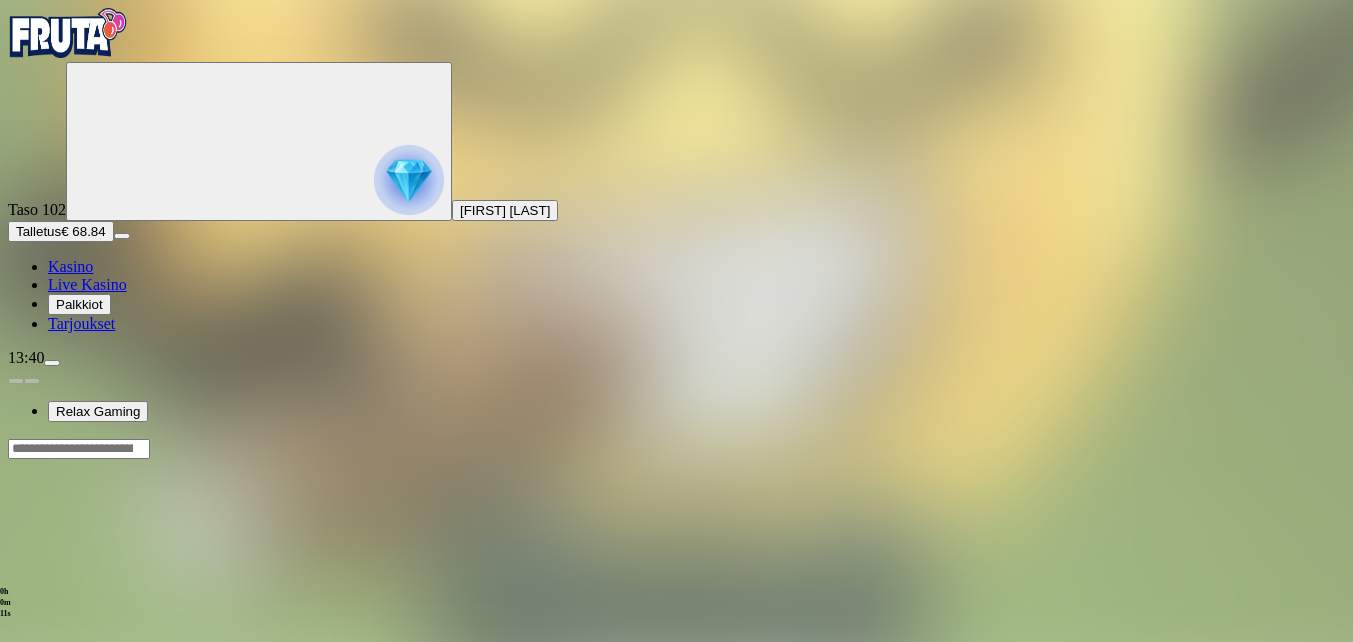 scroll, scrollTop: 0, scrollLeft: 0, axis: both 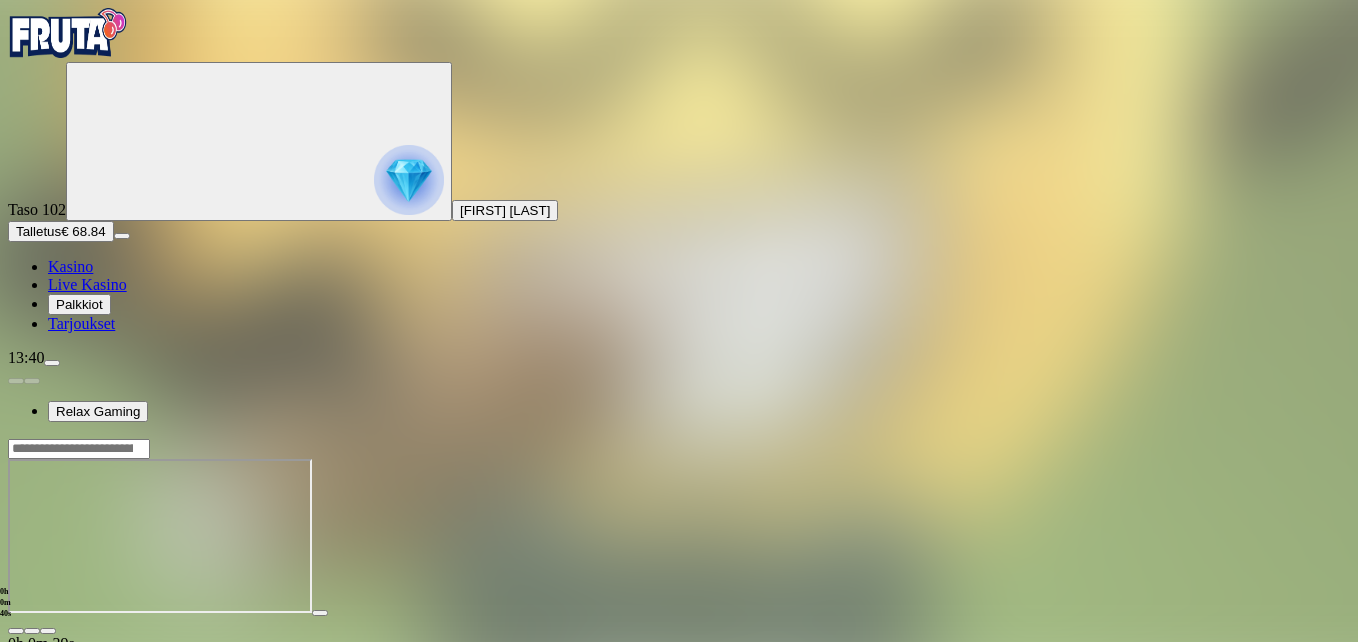 click at bounding box center [48, 631] 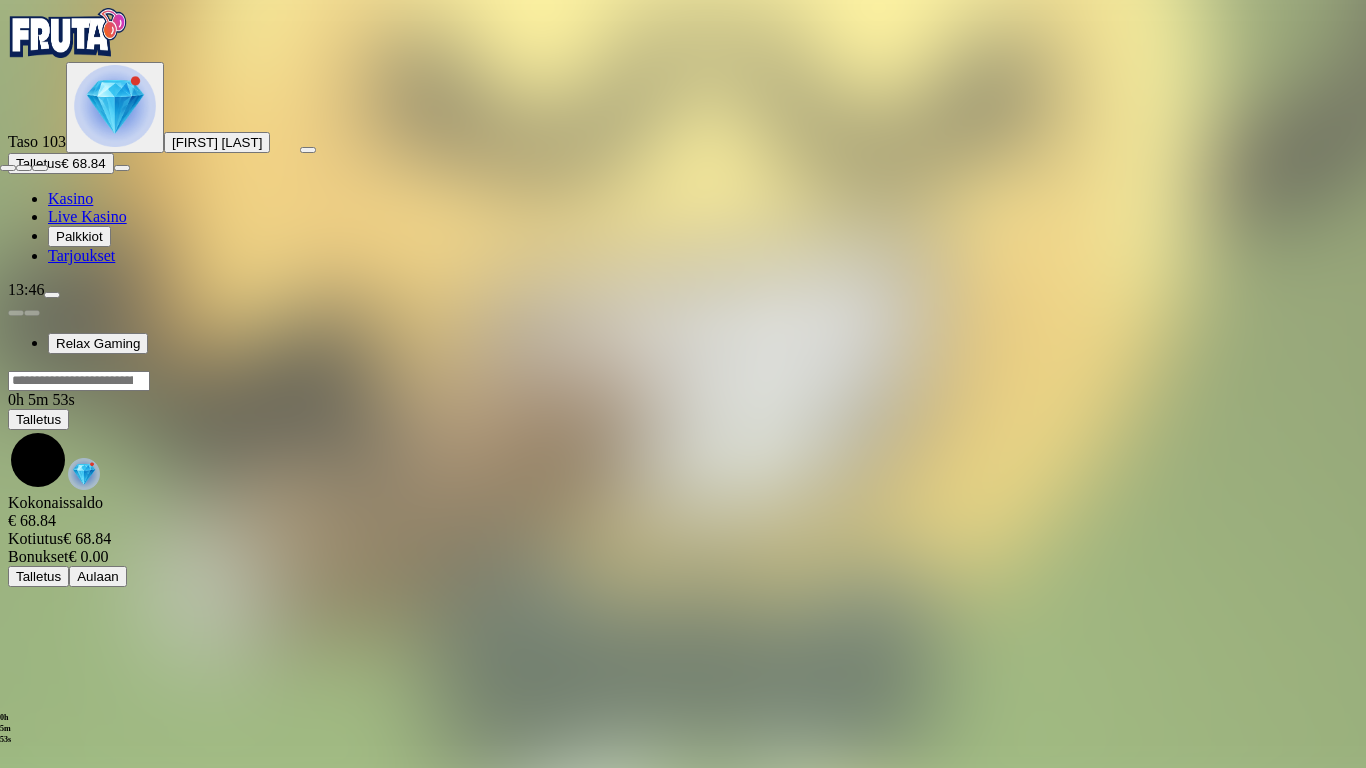 click at bounding box center (8, 168) 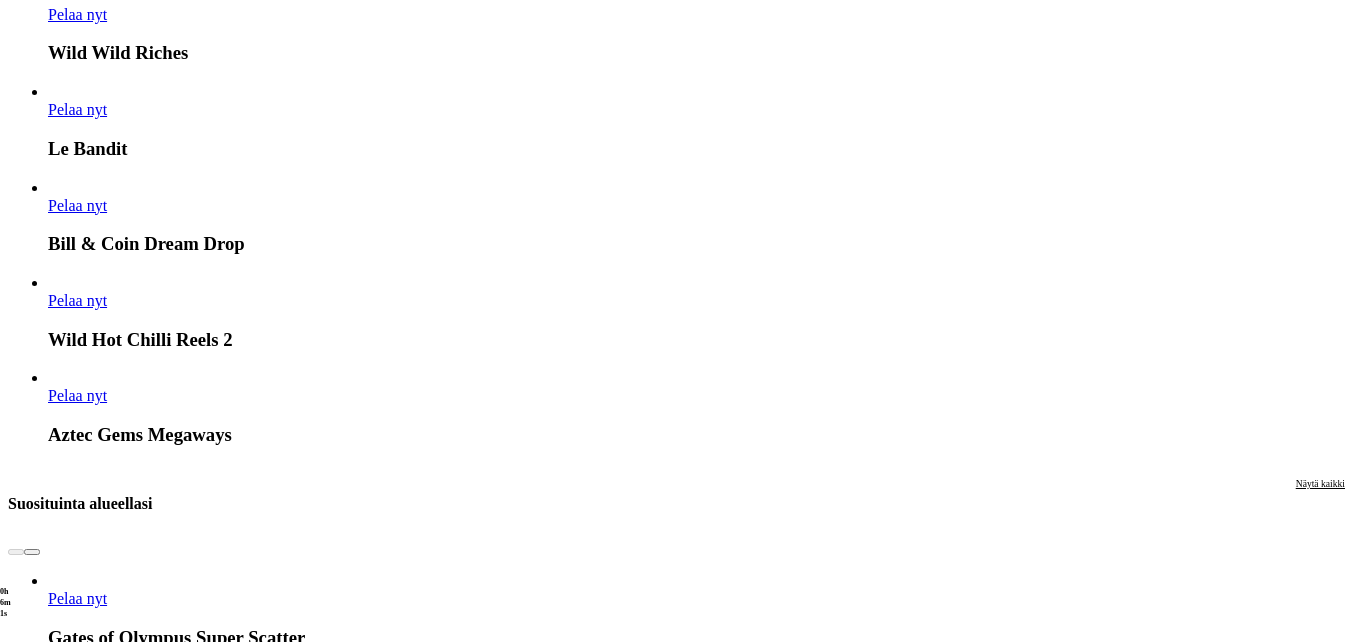 scroll, scrollTop: 1800, scrollLeft: 0, axis: vertical 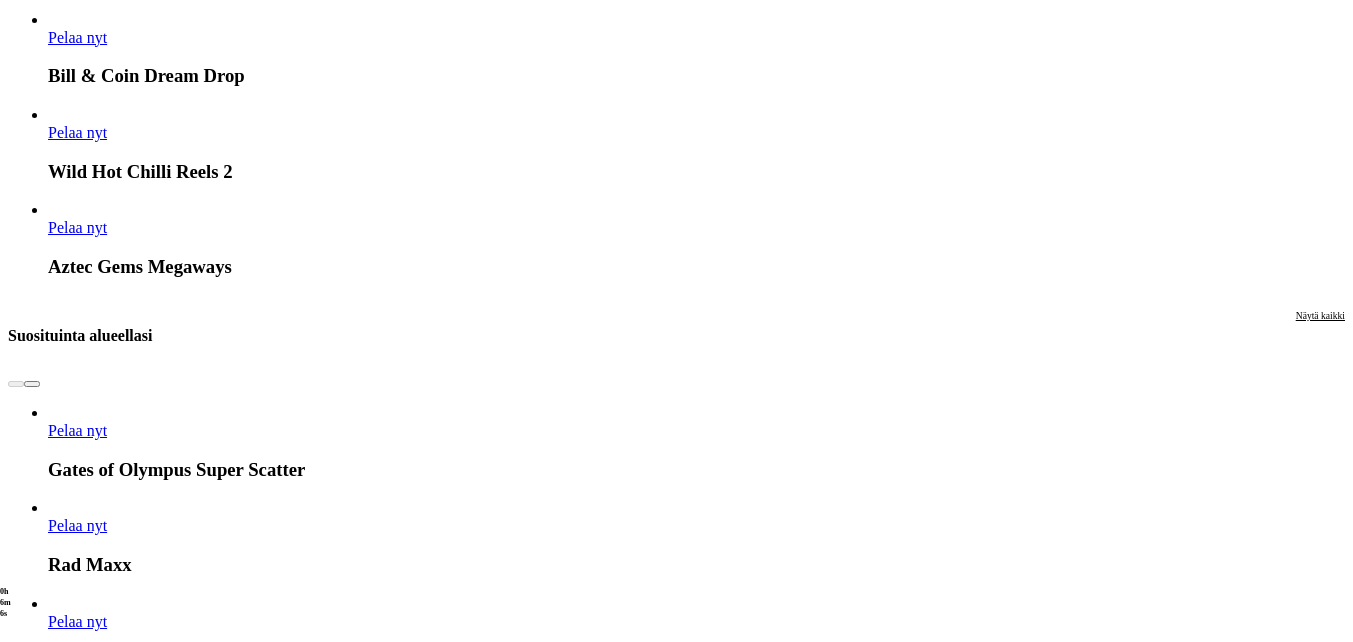 click on "Pelaa nyt" at bounding box center (77, 16383) 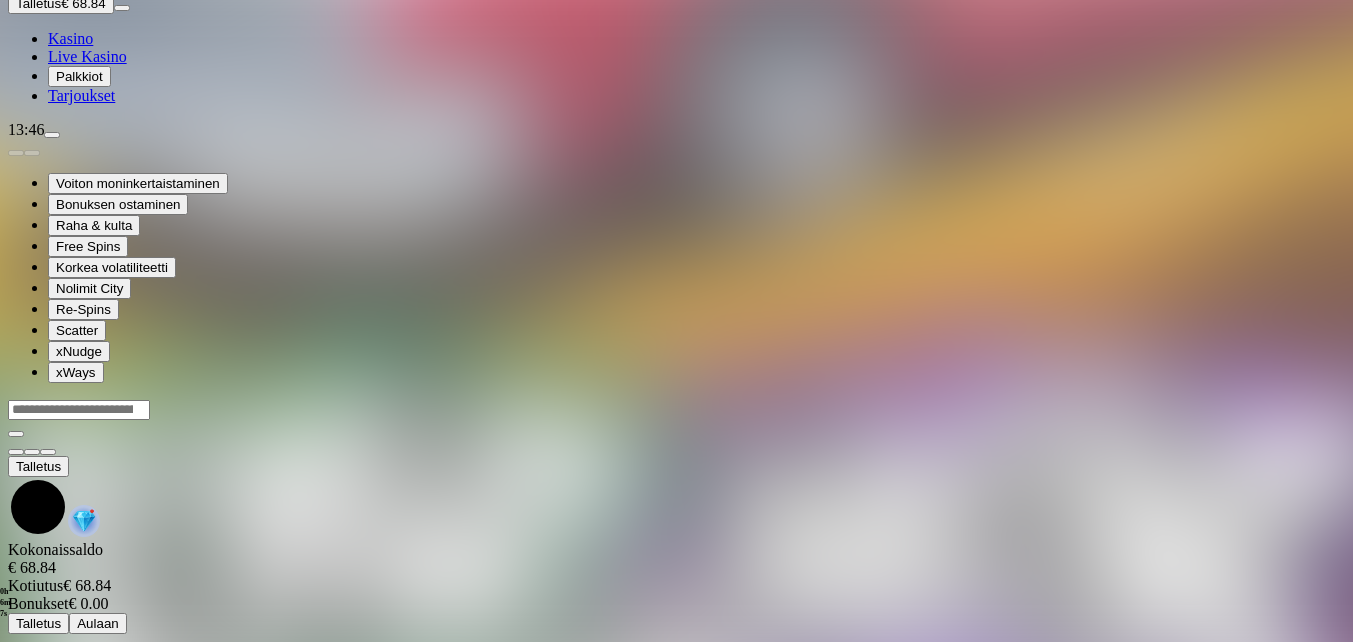 scroll, scrollTop: 0, scrollLeft: 0, axis: both 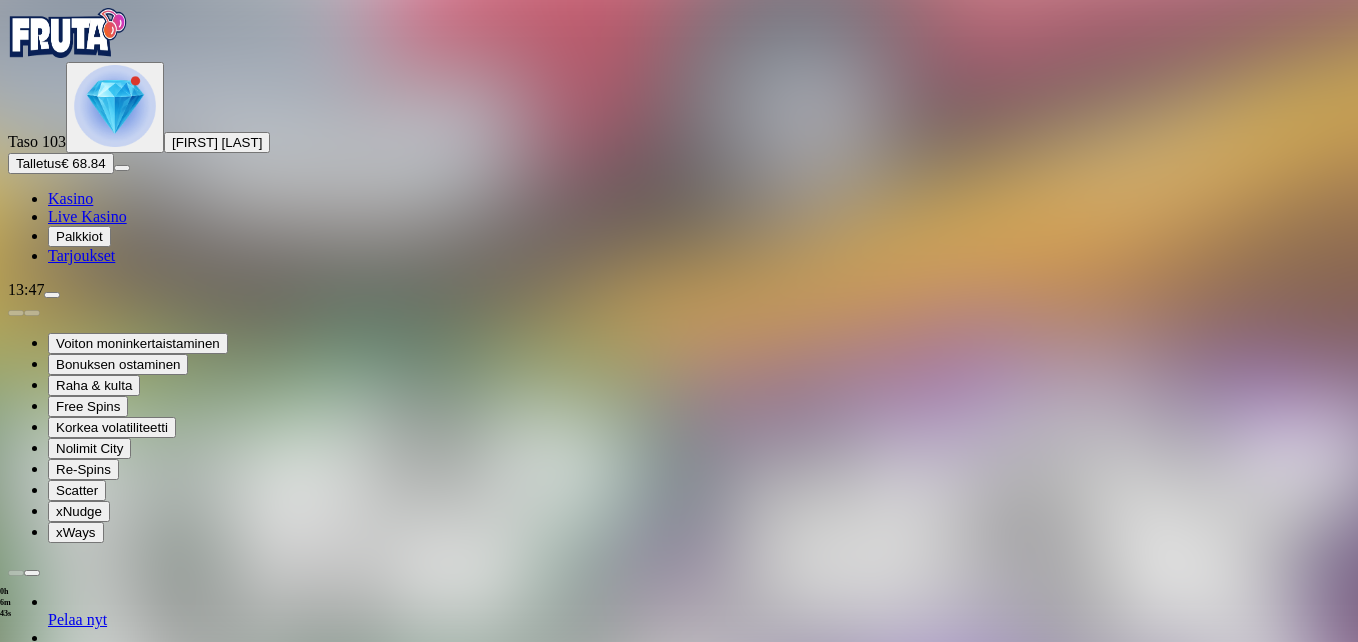 click at bounding box center (48, 1342) 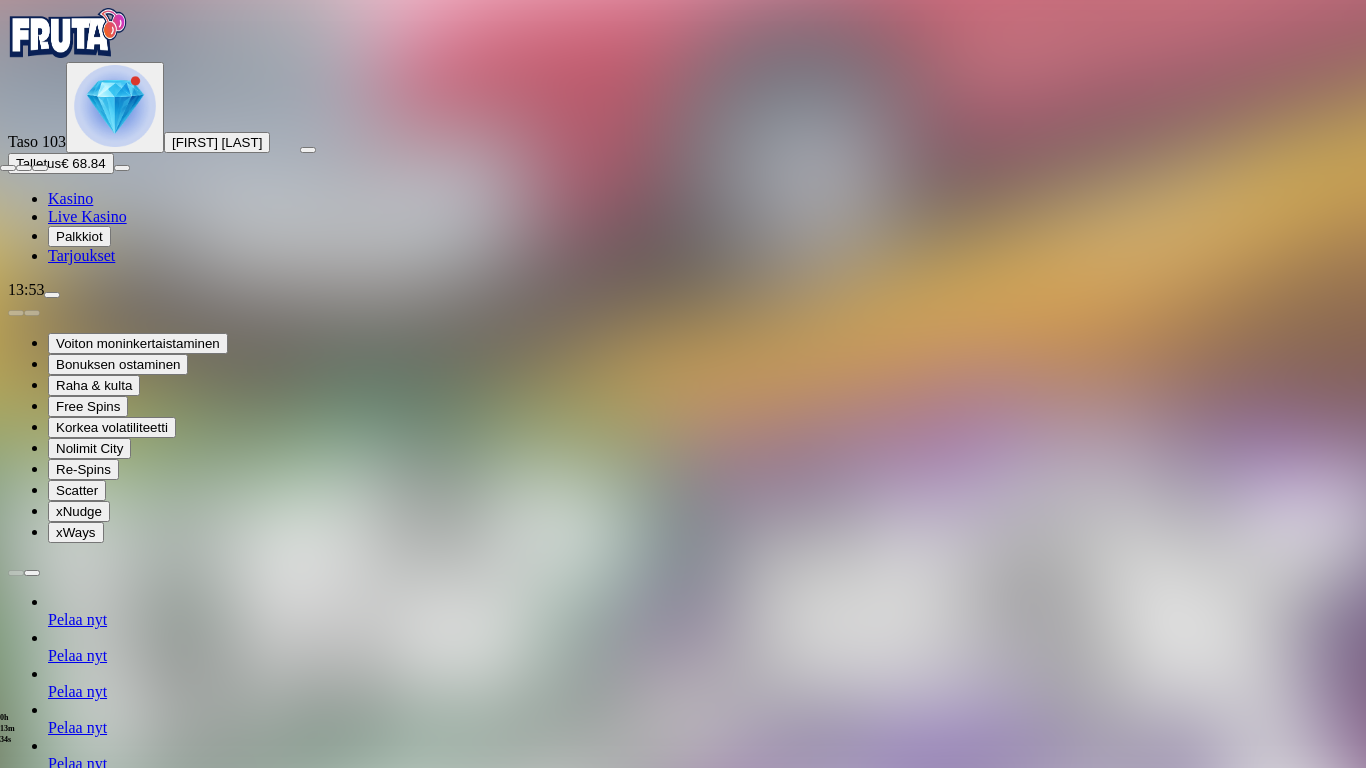click at bounding box center (8, 168) 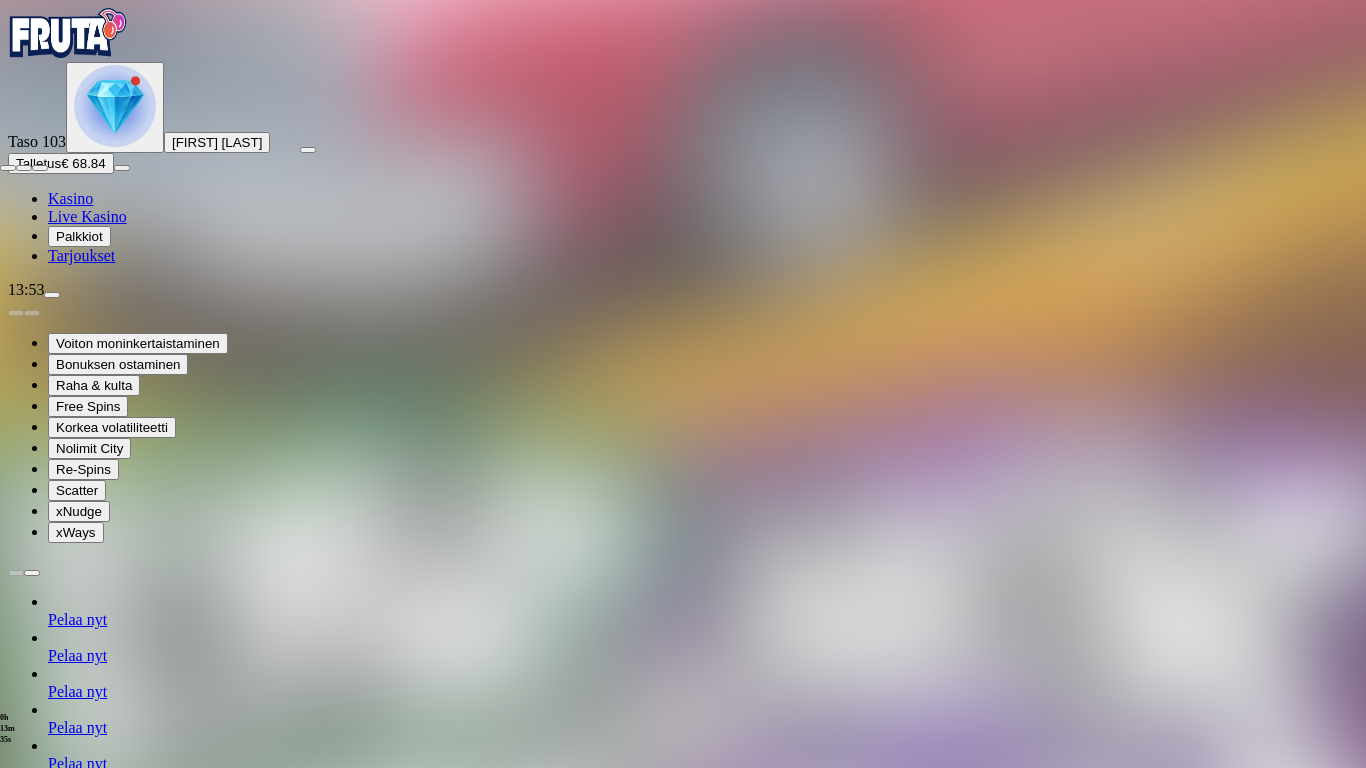 click at bounding box center (8, 168) 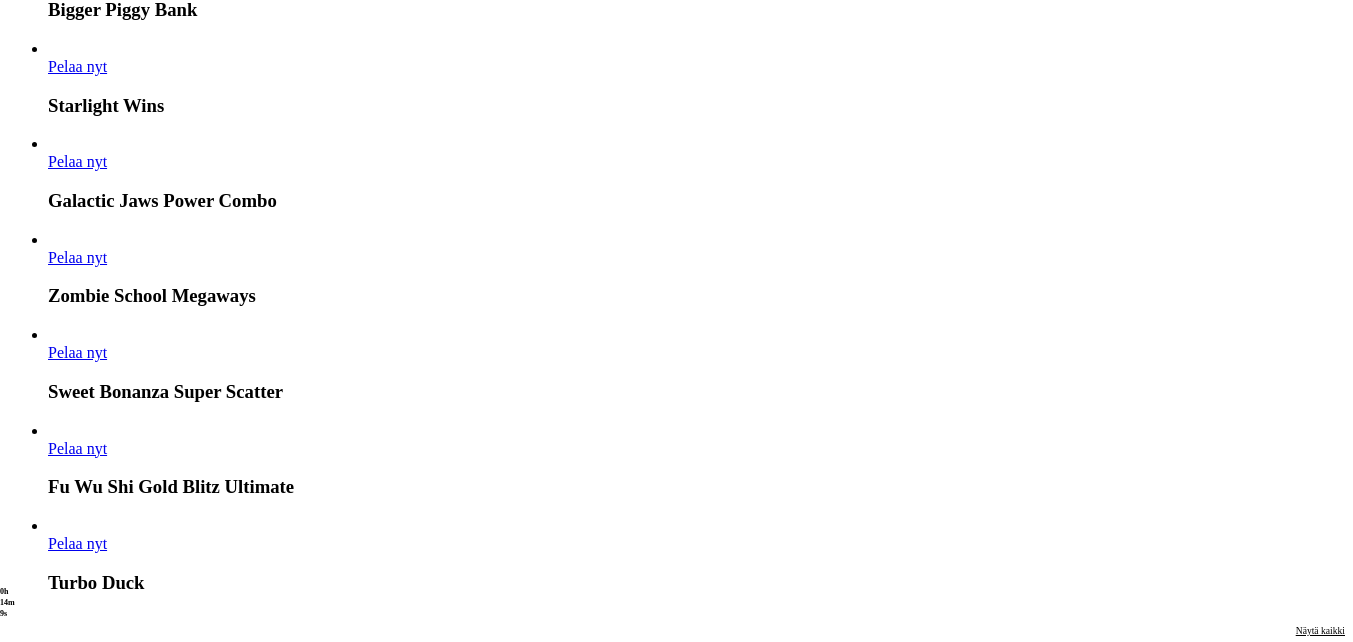 scroll, scrollTop: 4100, scrollLeft: 0, axis: vertical 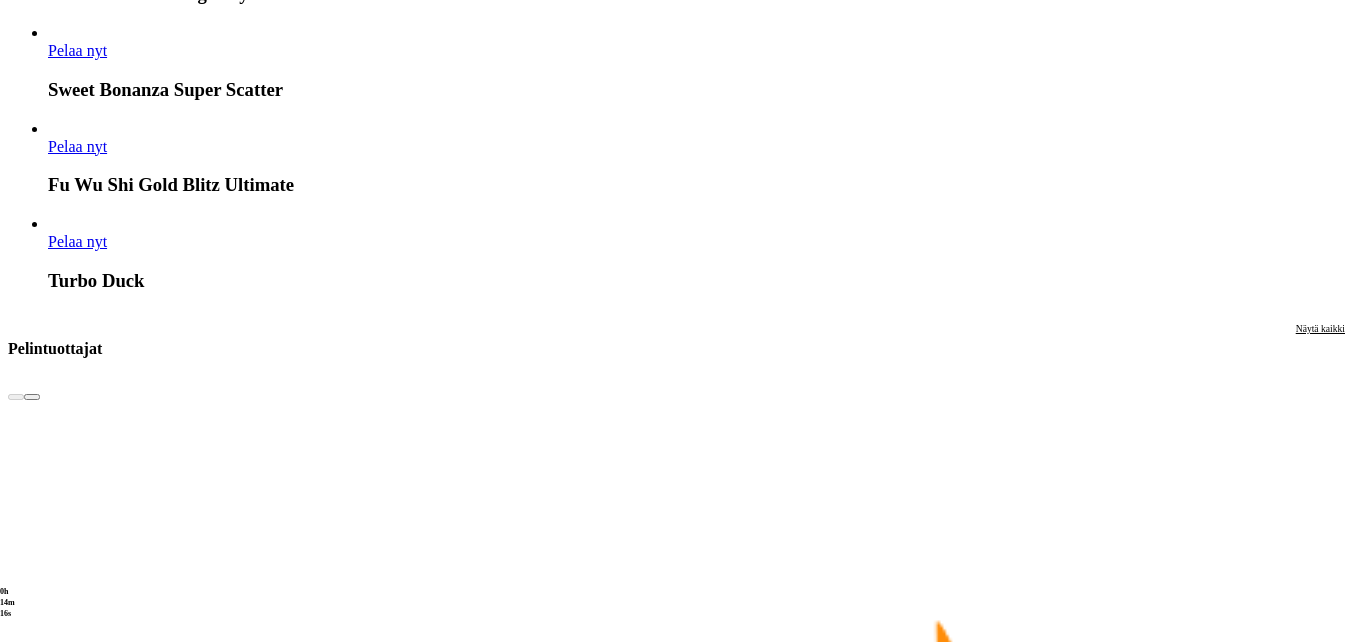 click on "Pelaa nyt" at bounding box center [77, 27194] 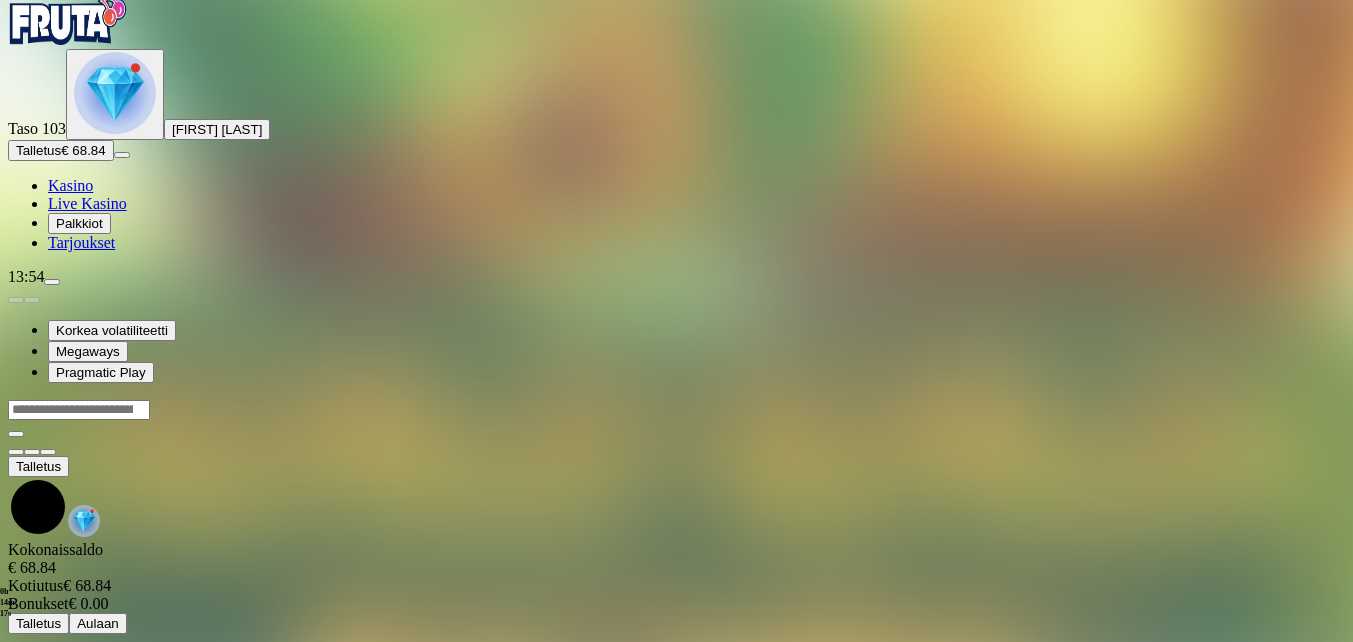 scroll, scrollTop: 0, scrollLeft: 0, axis: both 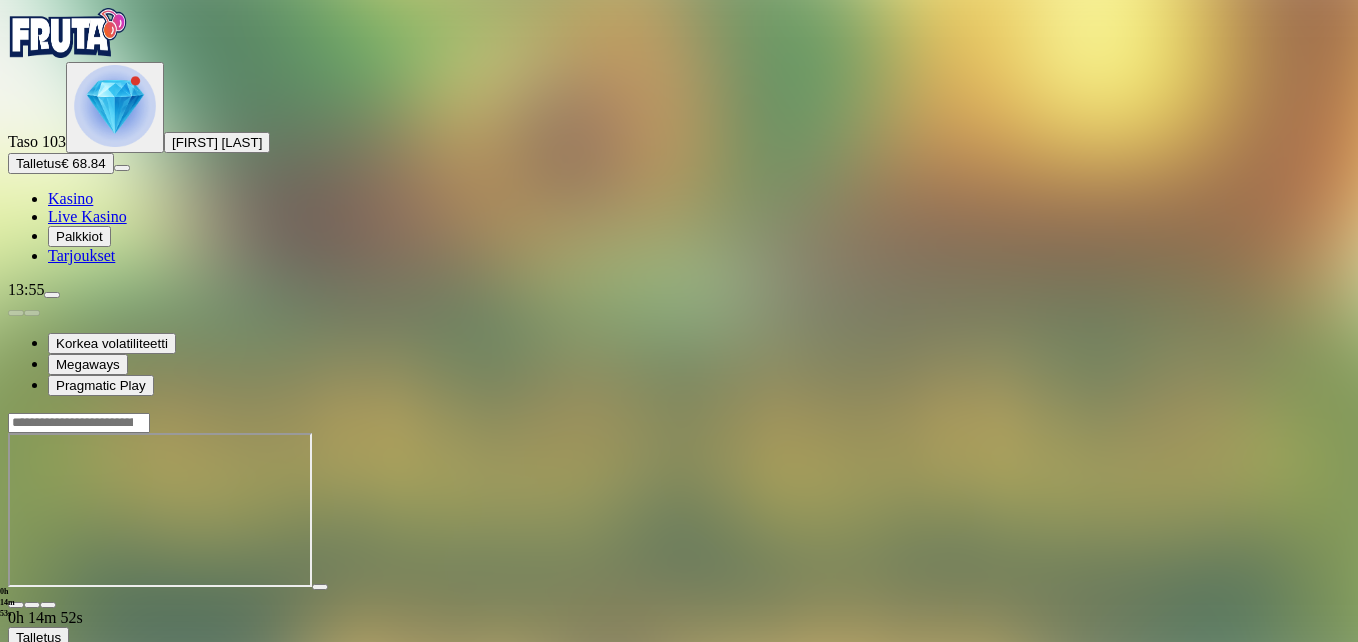 click at bounding box center [48, 605] 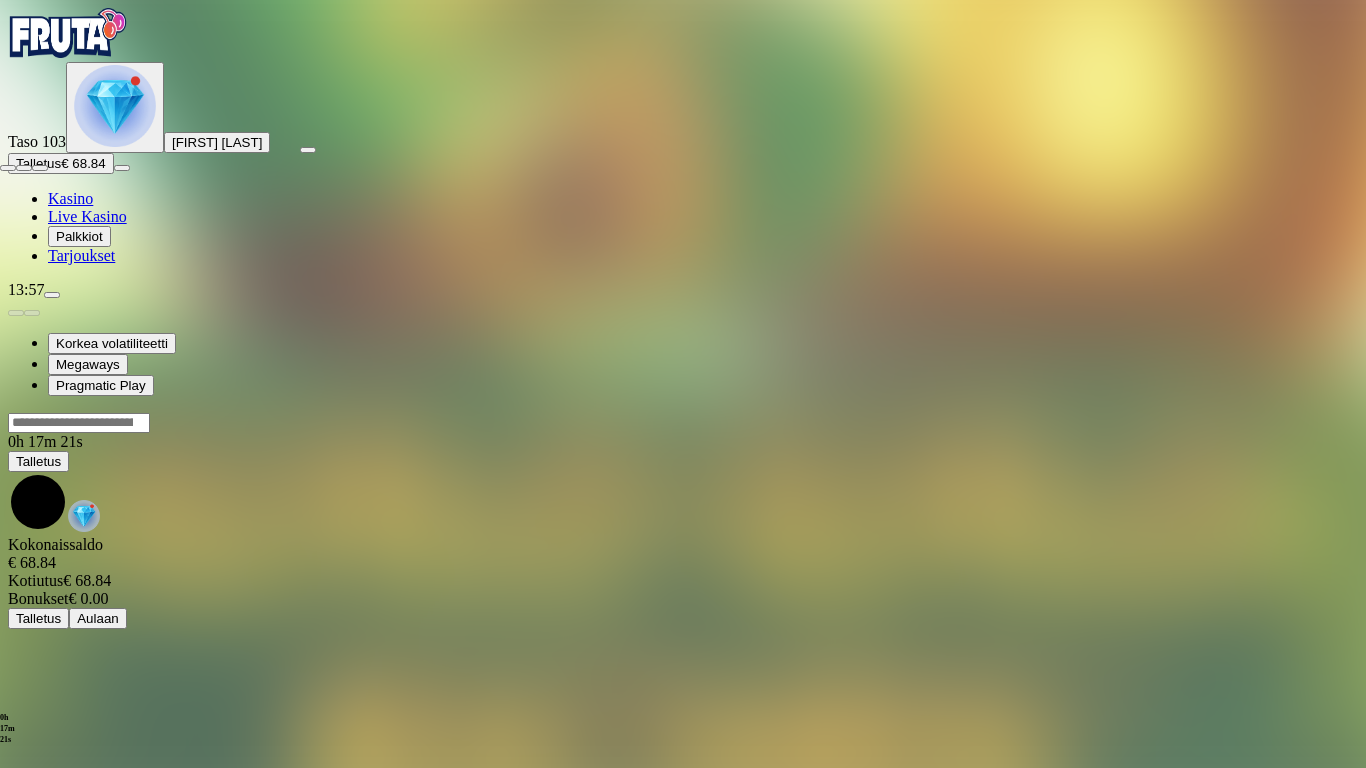 click at bounding box center (8, 168) 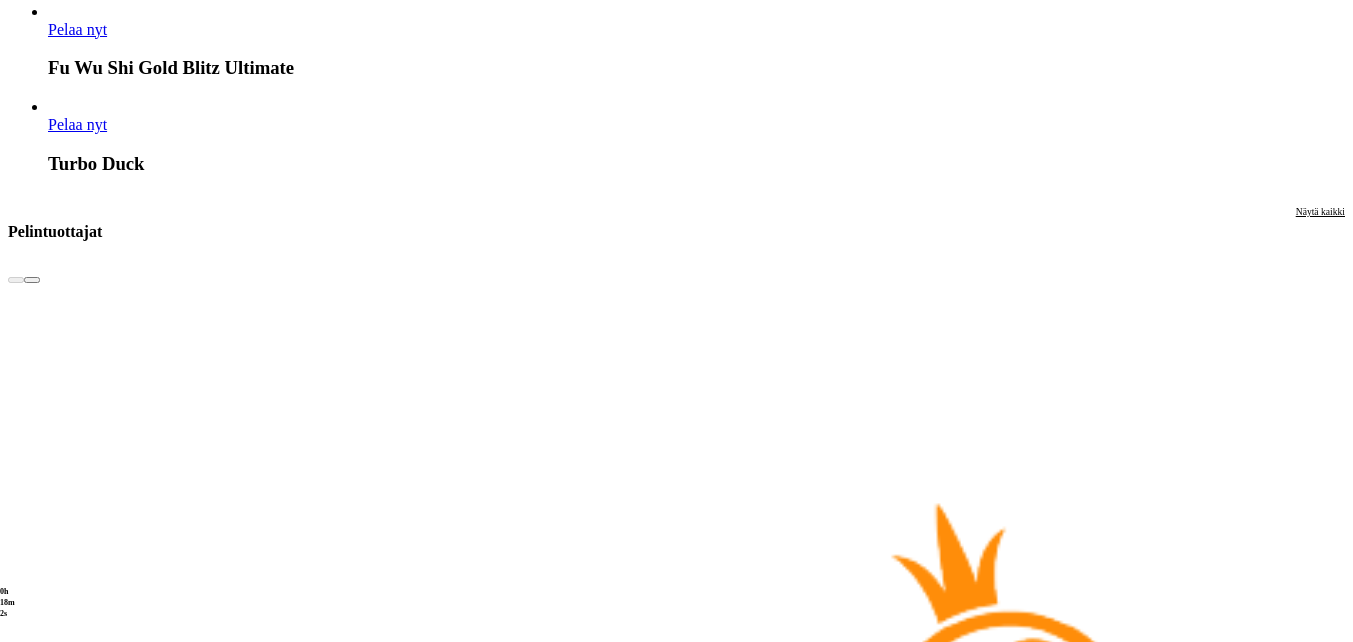 scroll, scrollTop: 4100, scrollLeft: 0, axis: vertical 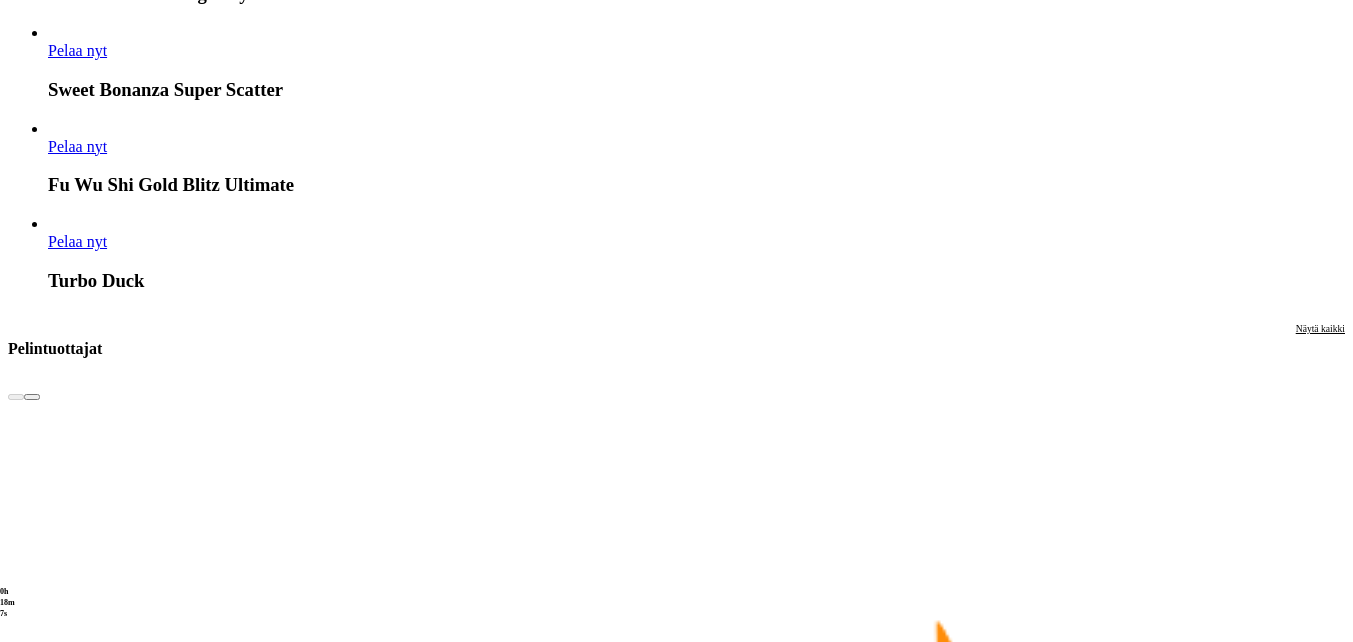 click at bounding box center (32, 27053) 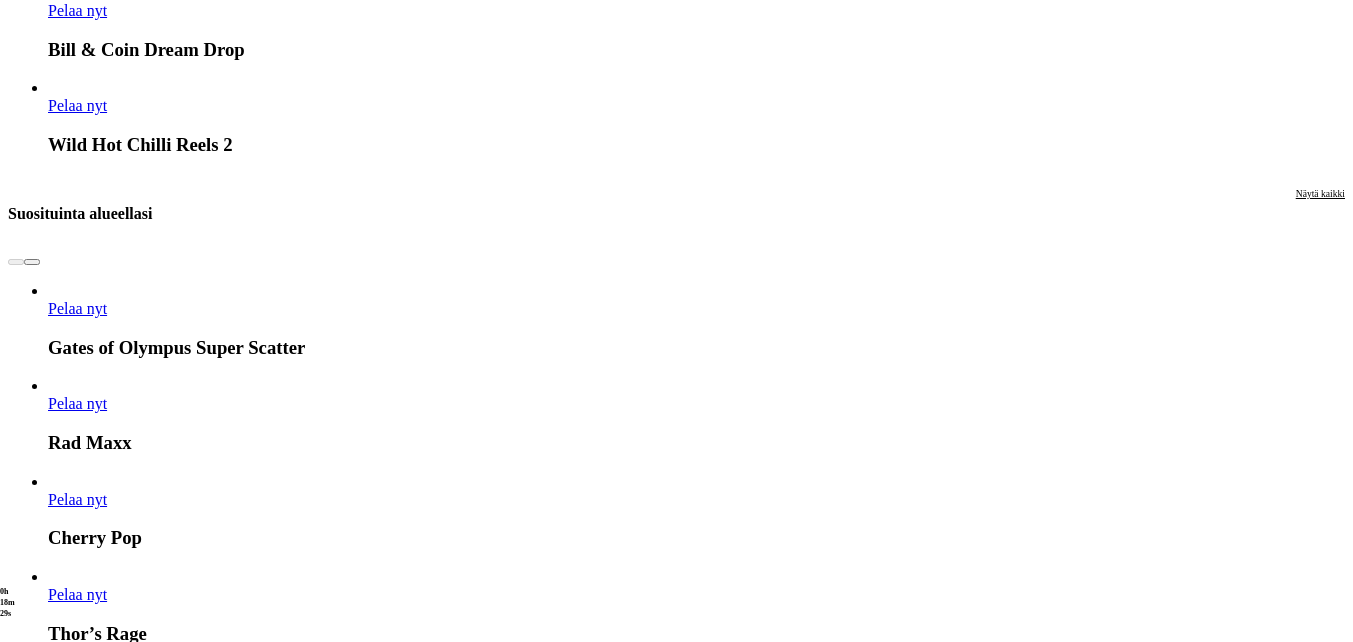 scroll, scrollTop: 1900, scrollLeft: 0, axis: vertical 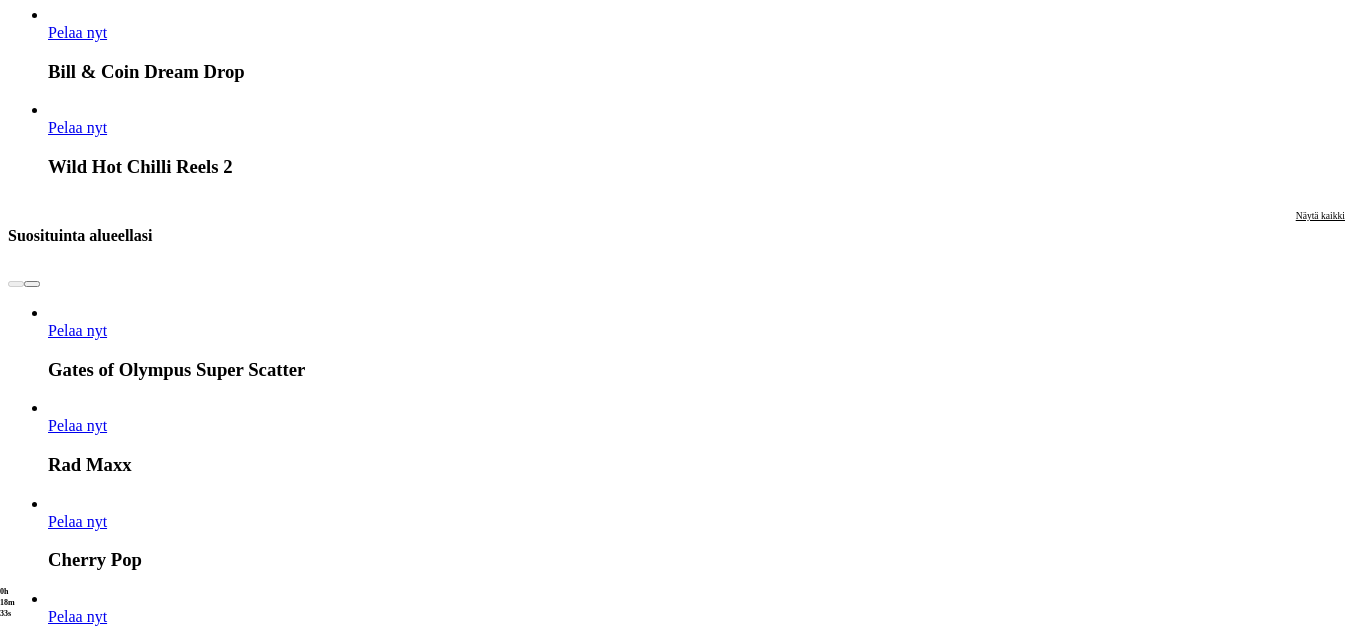click at bounding box center [32, 15855] 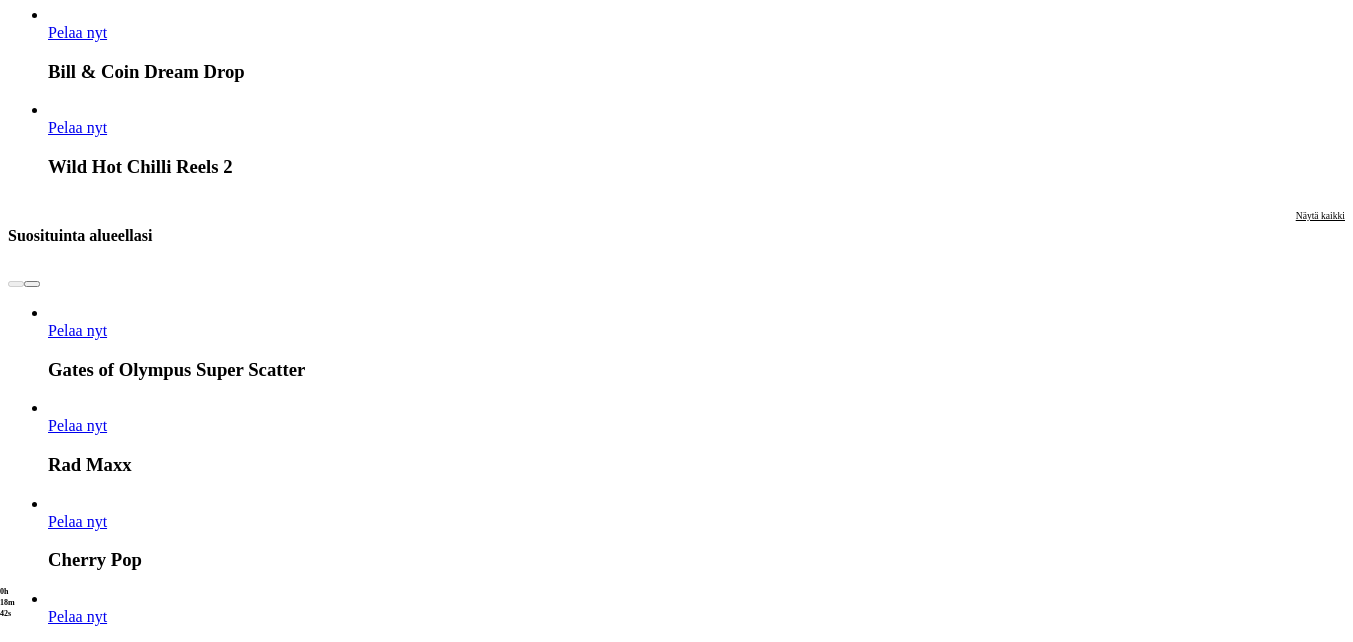 click on "Pelaa nyt" at bounding box center (-752, 16760) 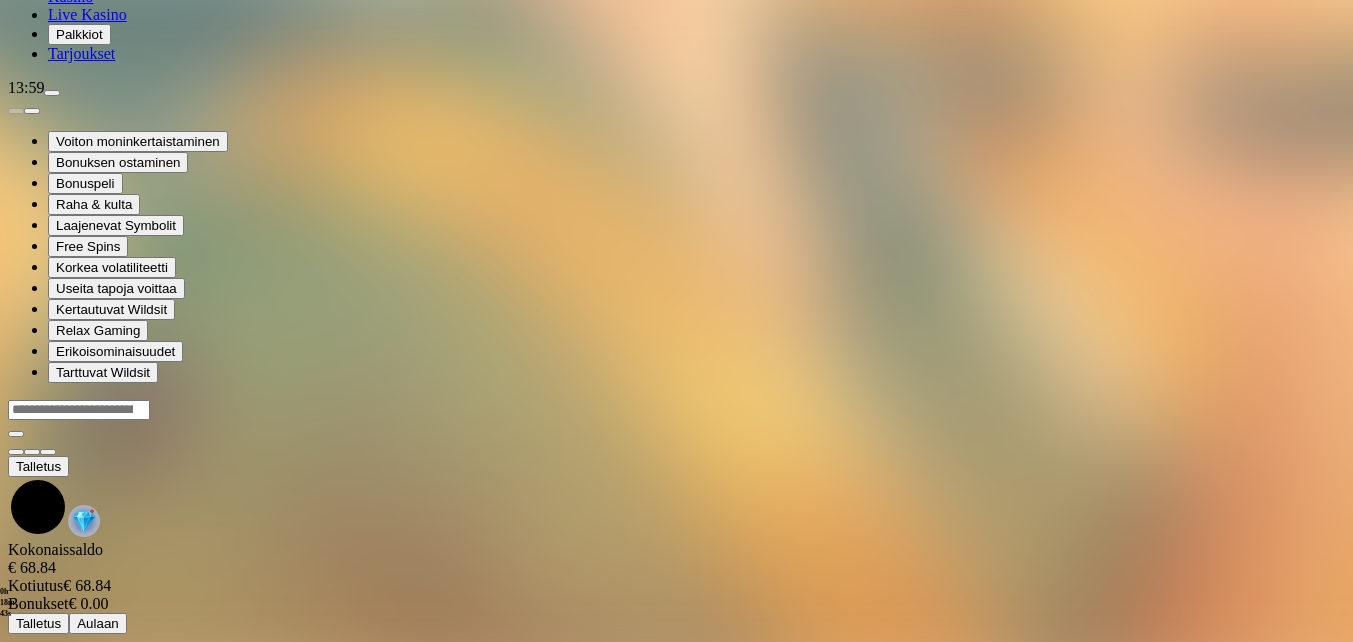 scroll, scrollTop: 0, scrollLeft: 0, axis: both 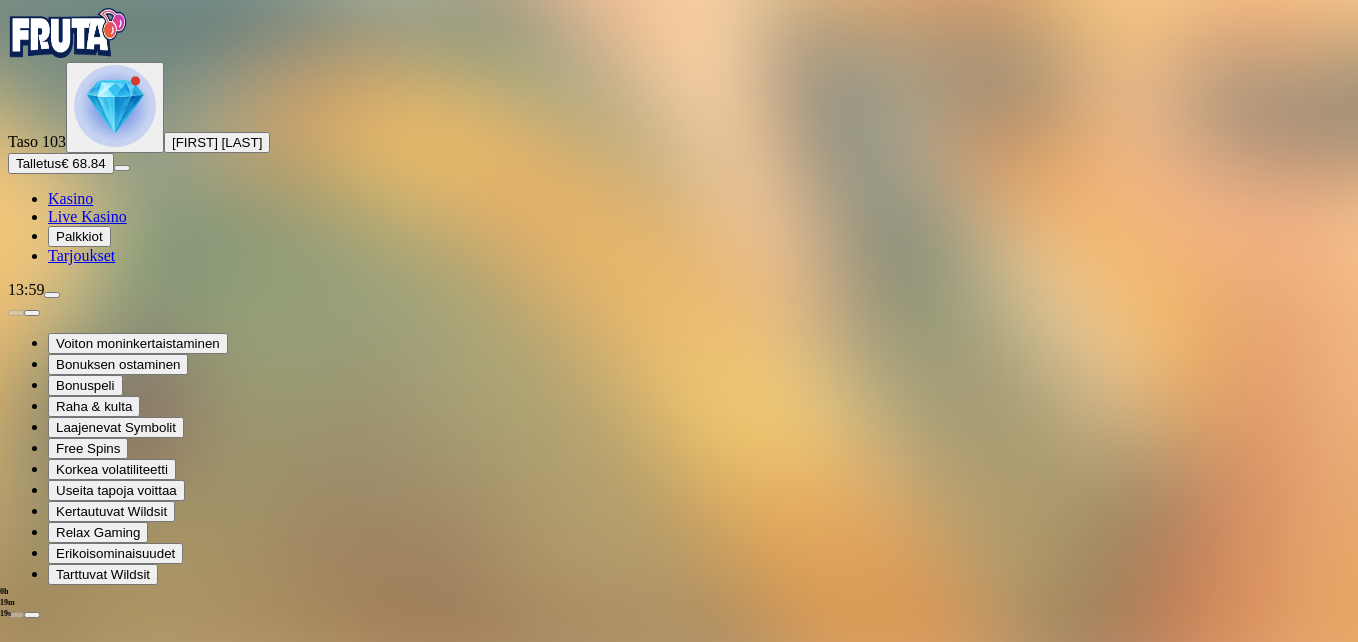 click at bounding box center [48, 1384] 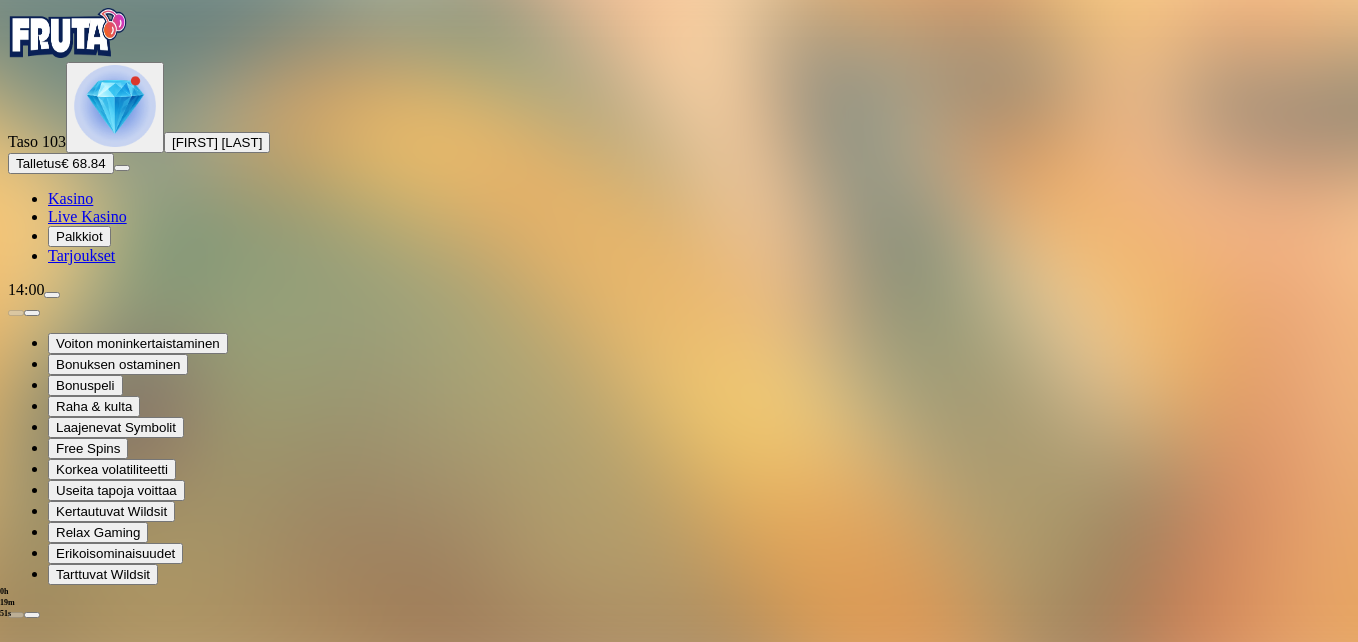 click at bounding box center (16, 1384) 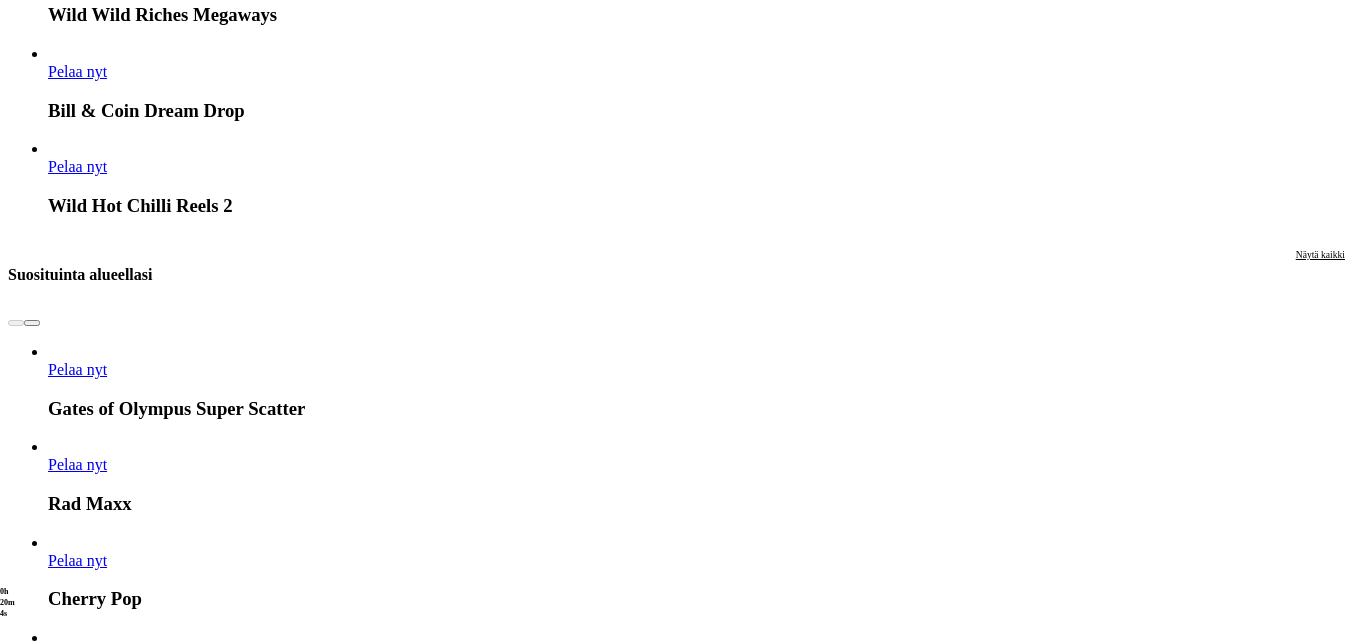 scroll, scrollTop: 1900, scrollLeft: 0, axis: vertical 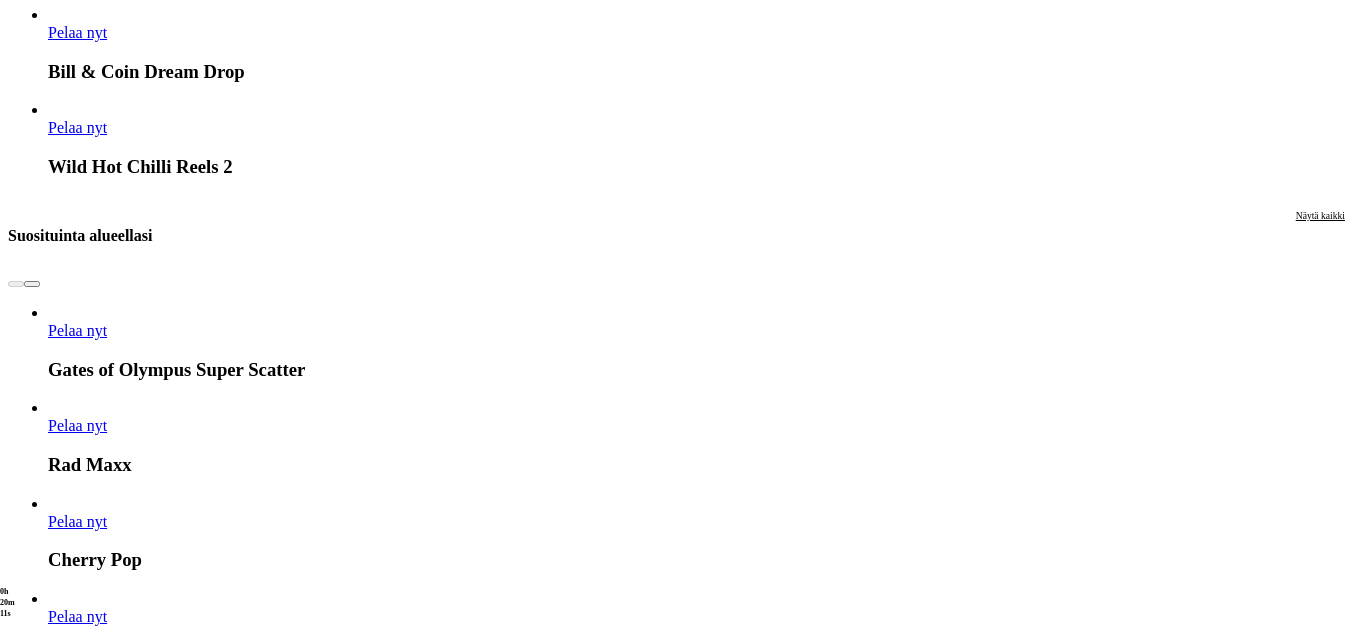 click at bounding box center [32, 15855] 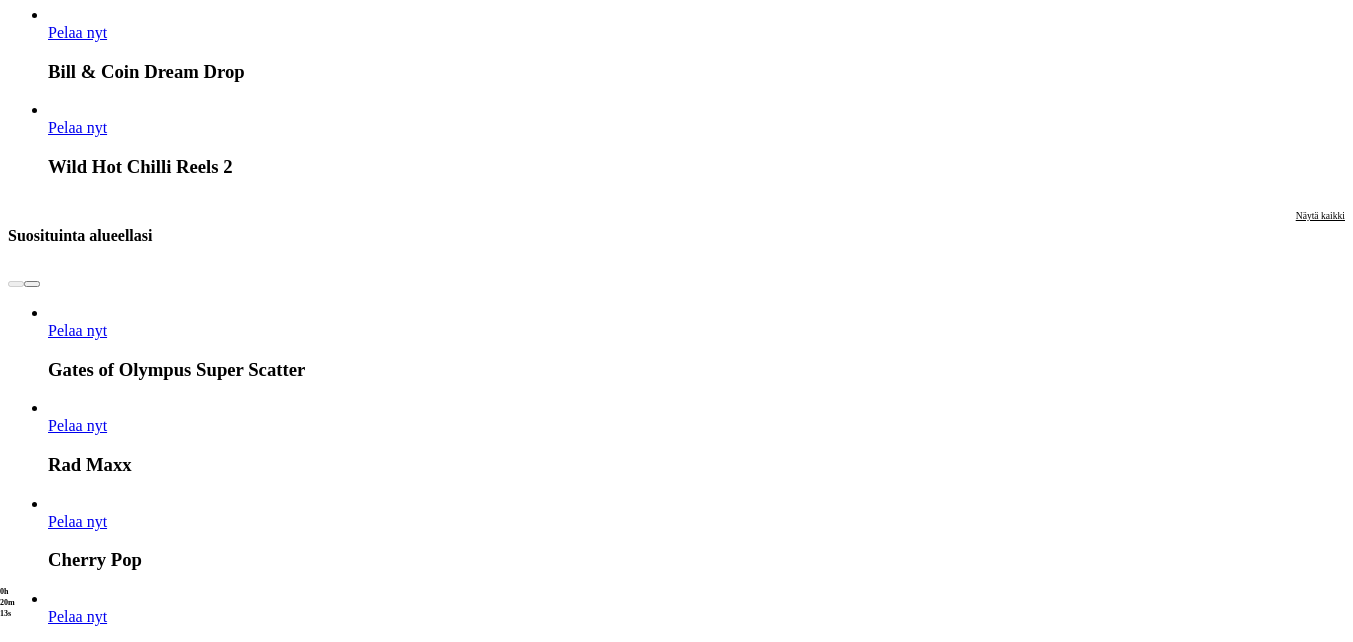 click on "Pelaa nyt" at bounding box center (-752, 16760) 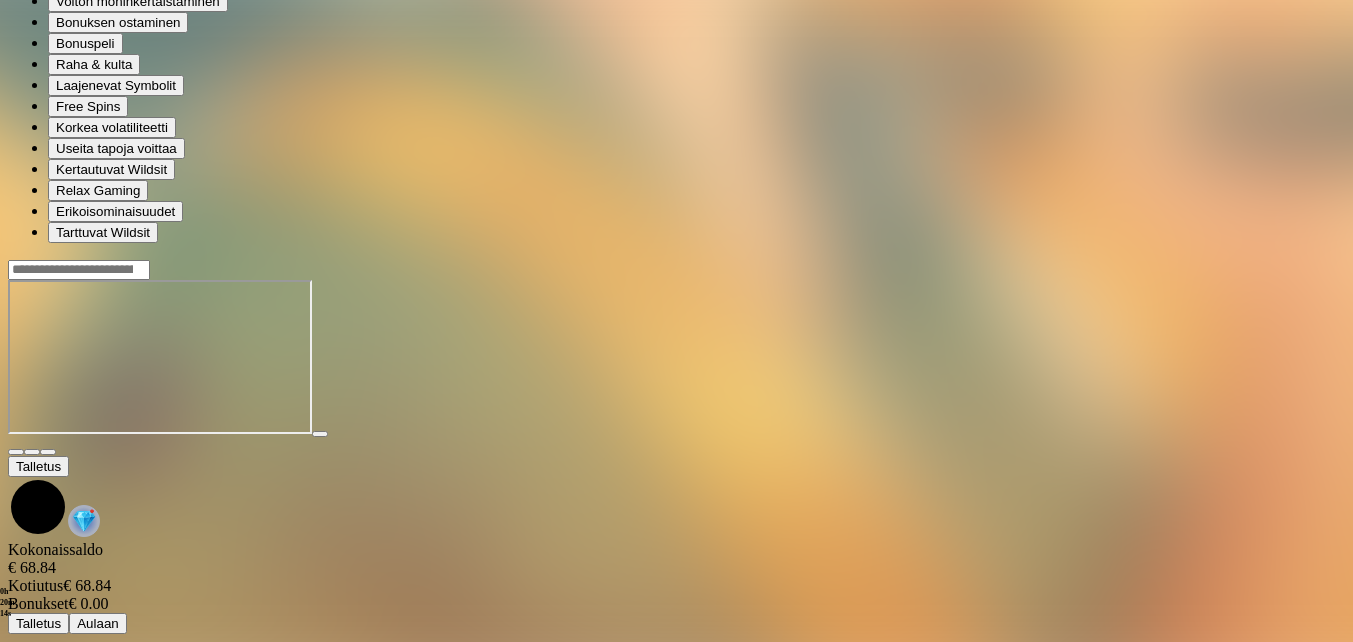 scroll, scrollTop: 0, scrollLeft: 0, axis: both 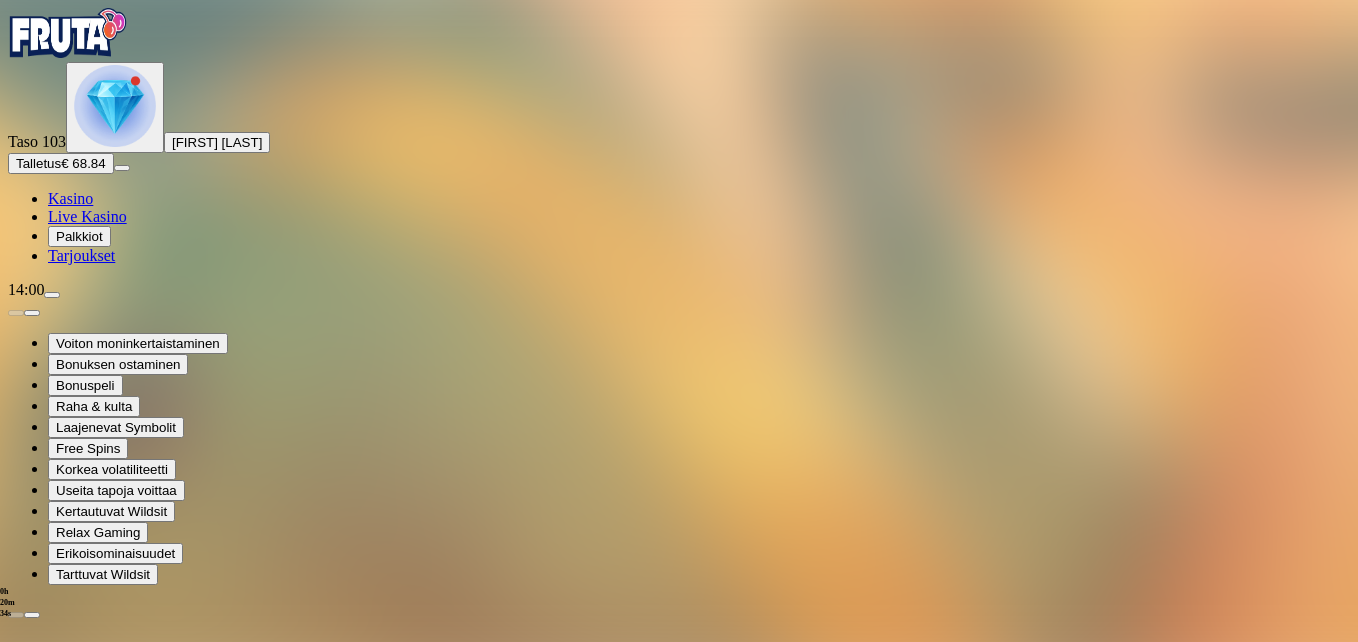 click at bounding box center [16, 1384] 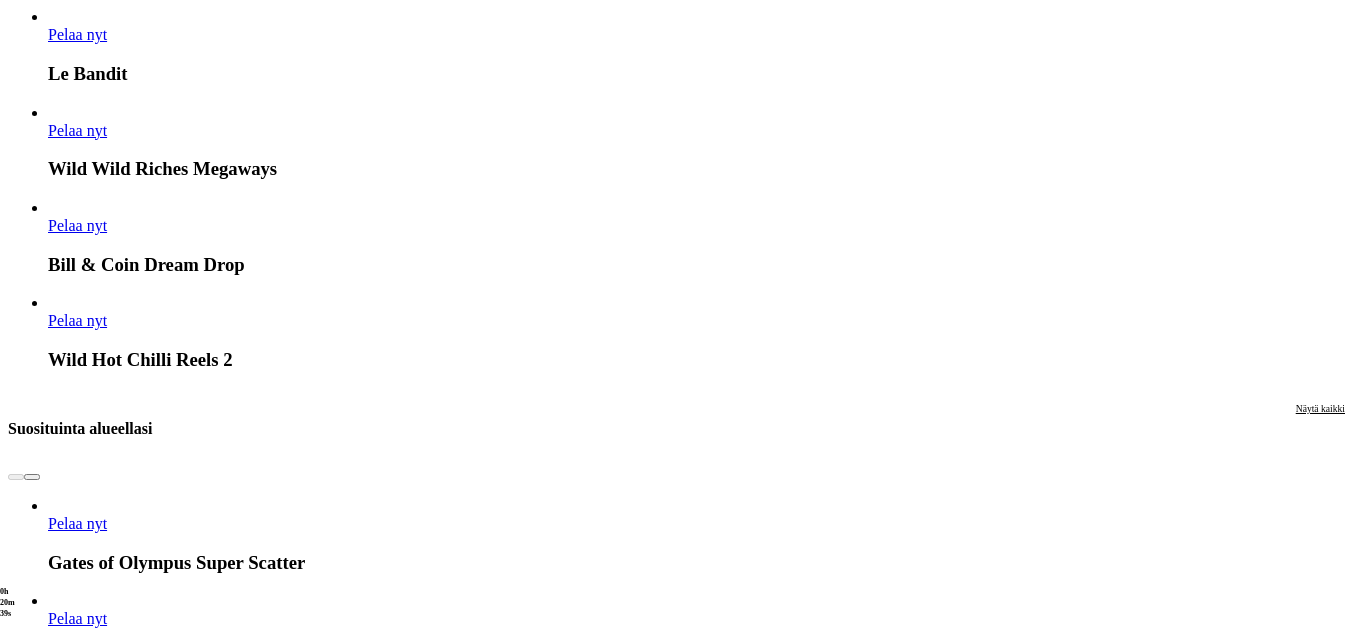 scroll, scrollTop: 1900, scrollLeft: 0, axis: vertical 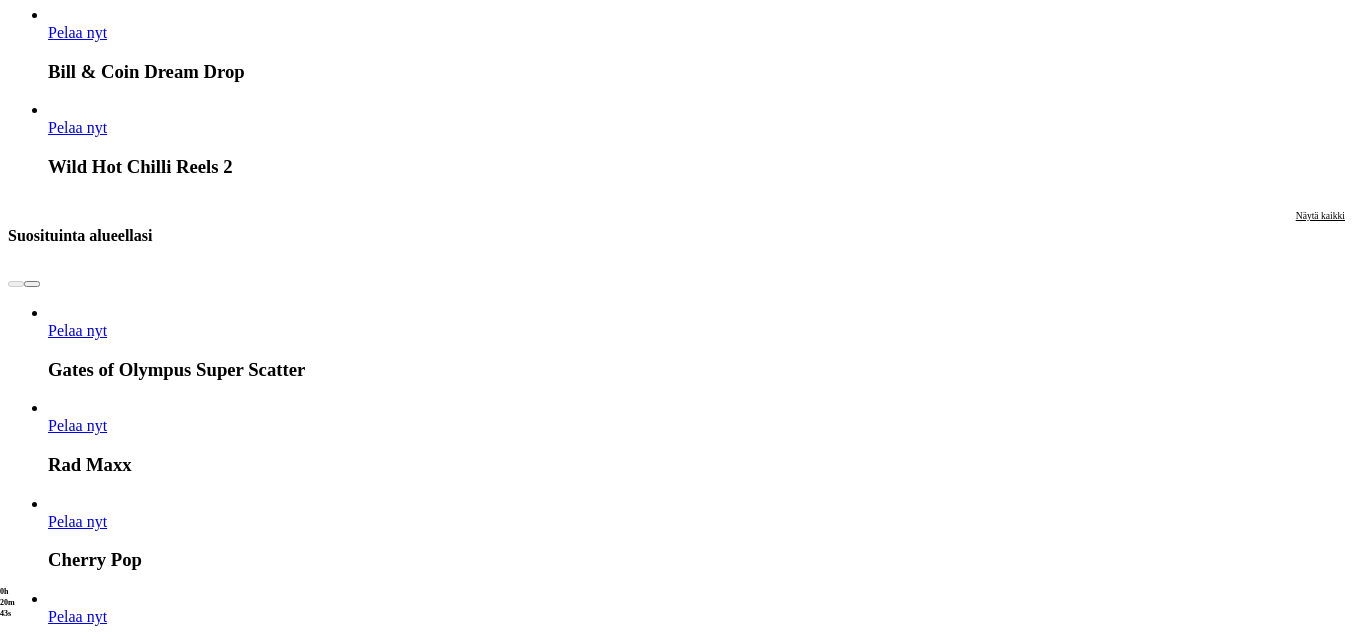 click at bounding box center [32, 15855] 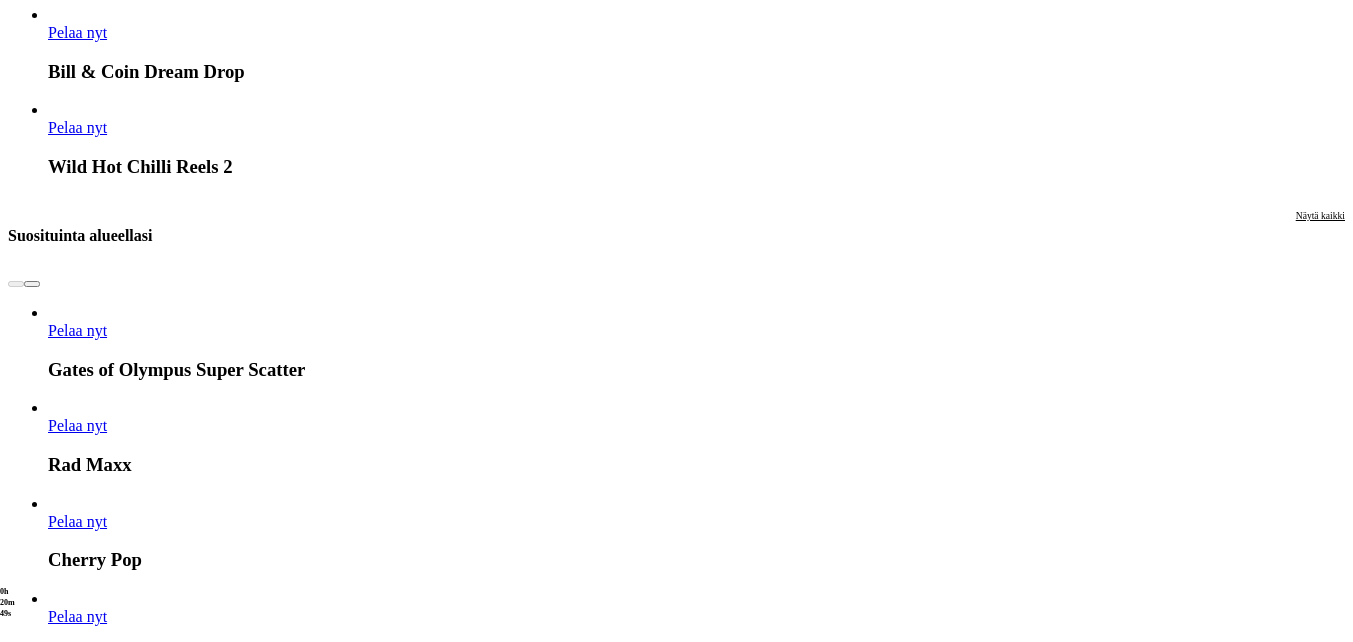 click on "Pelaa nyt" at bounding box center [-752, 16760] 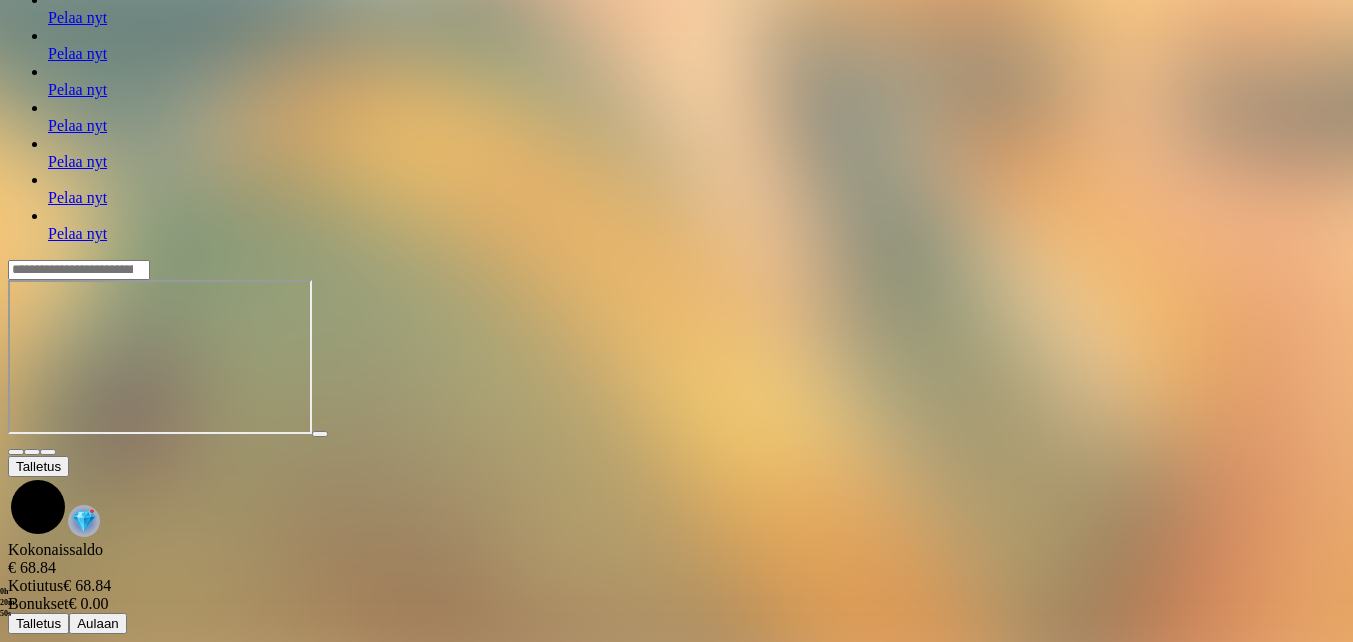 scroll, scrollTop: 0, scrollLeft: 0, axis: both 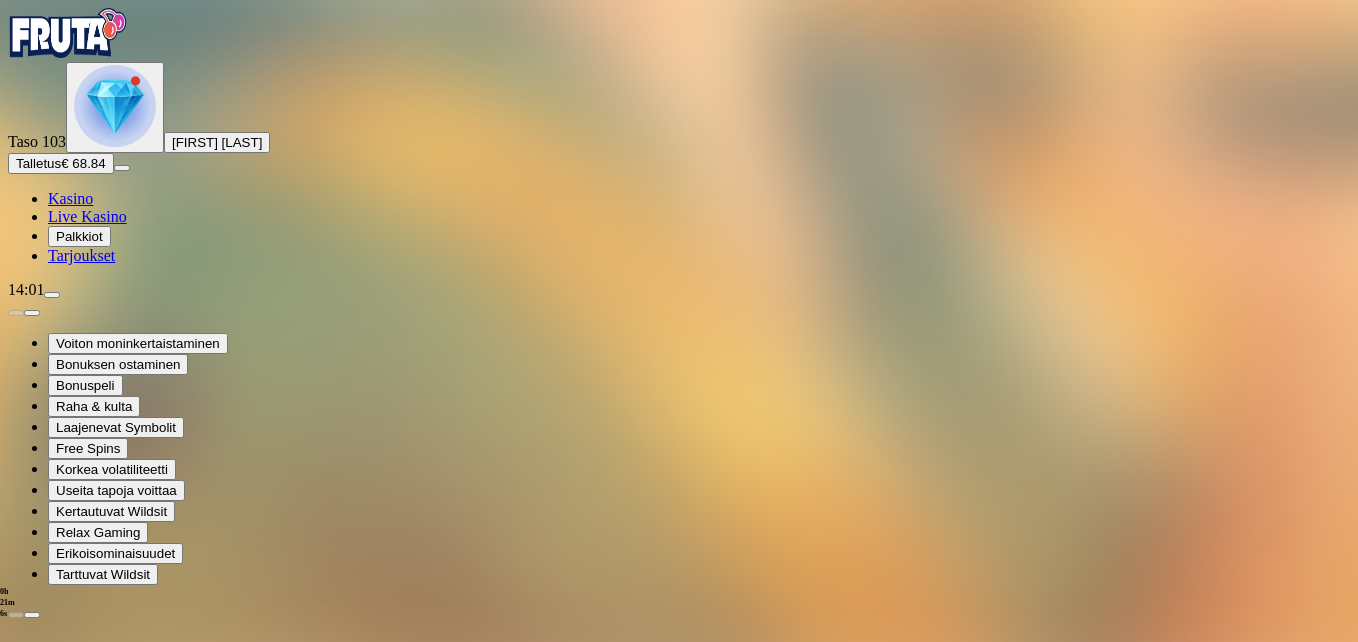 click at bounding box center [16, 1384] 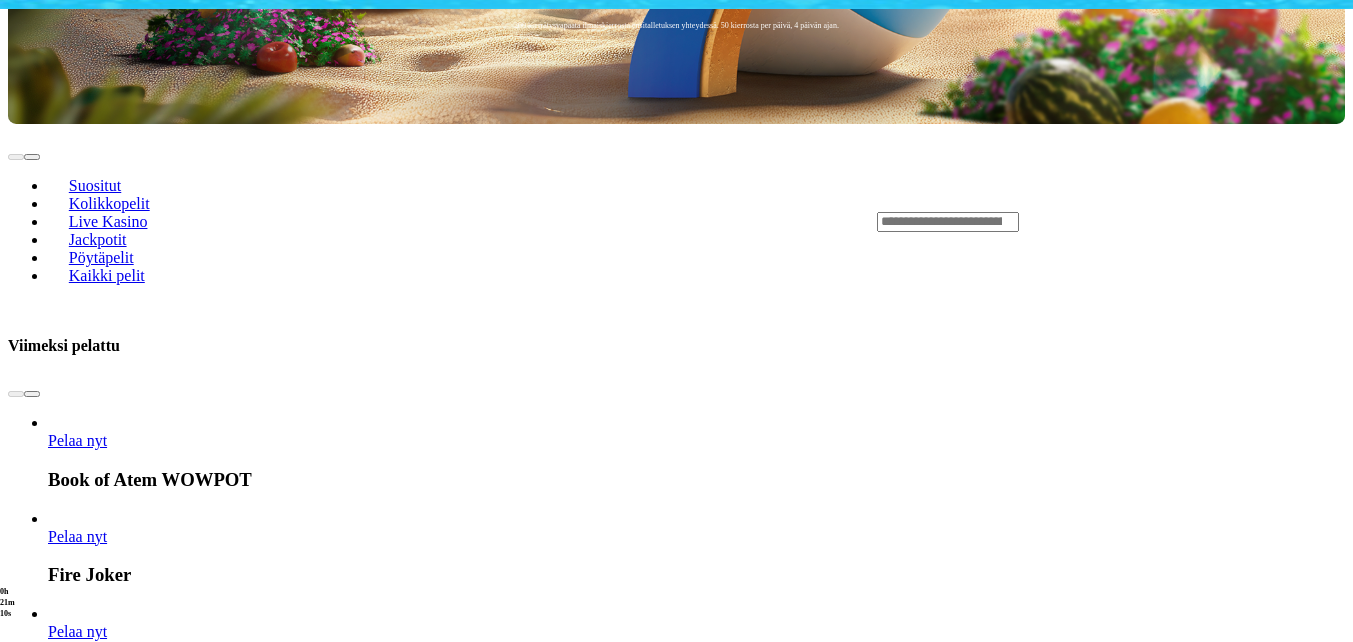 scroll, scrollTop: 700, scrollLeft: 0, axis: vertical 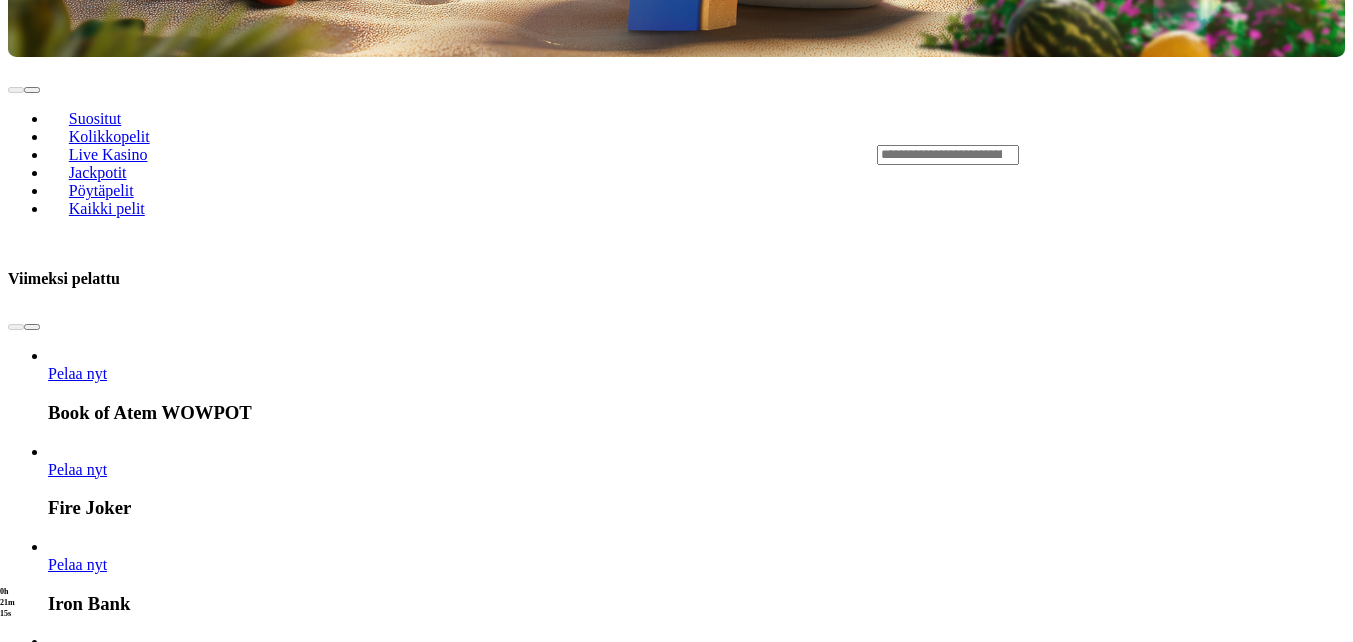 click on "Pelaa nyt" at bounding box center [77, 1721] 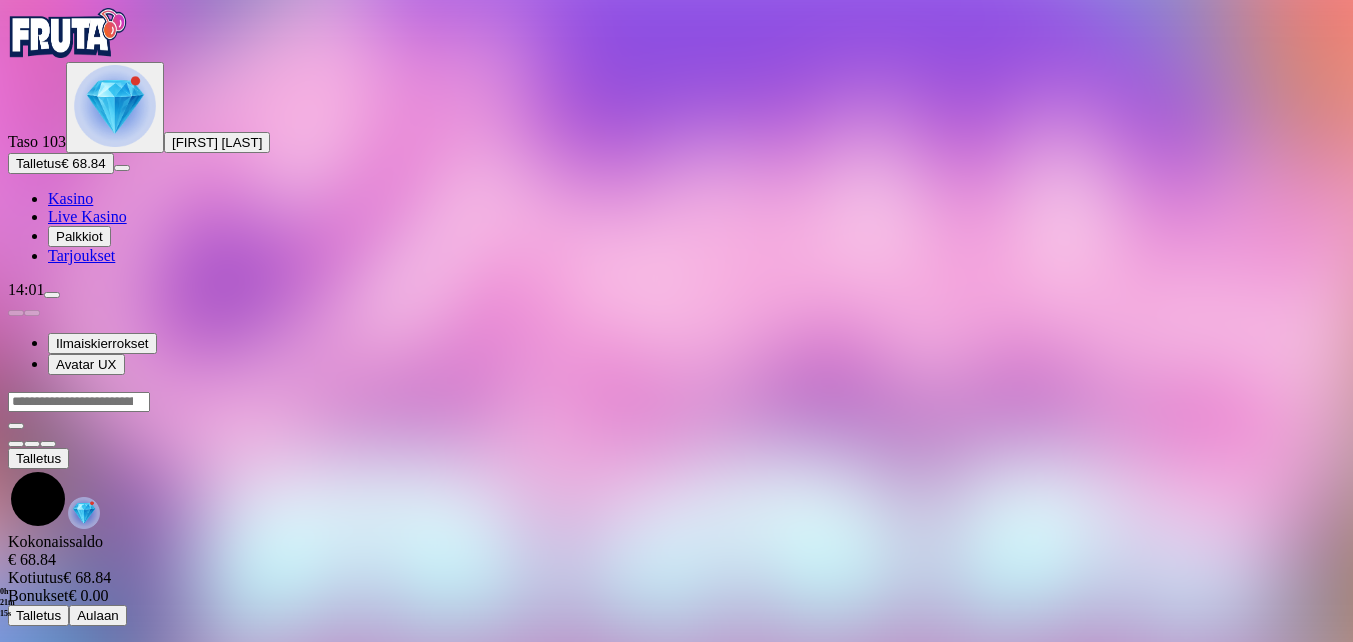 scroll, scrollTop: 0, scrollLeft: 0, axis: both 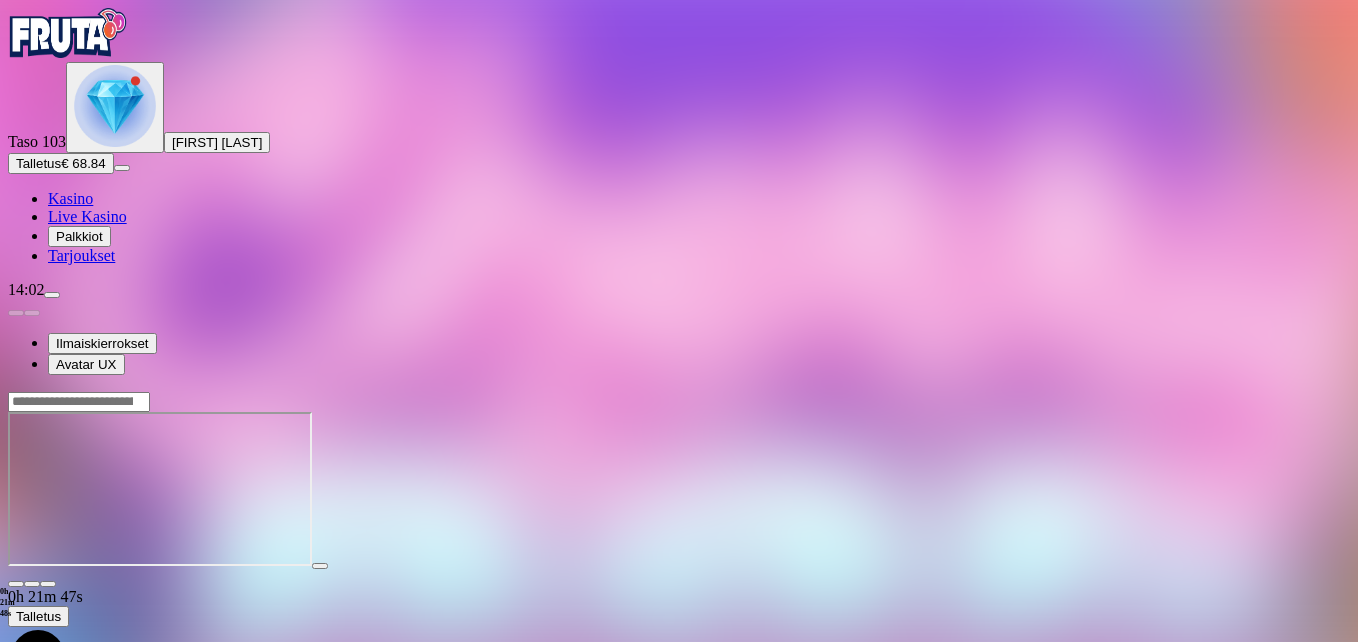 click at bounding box center [16, 584] 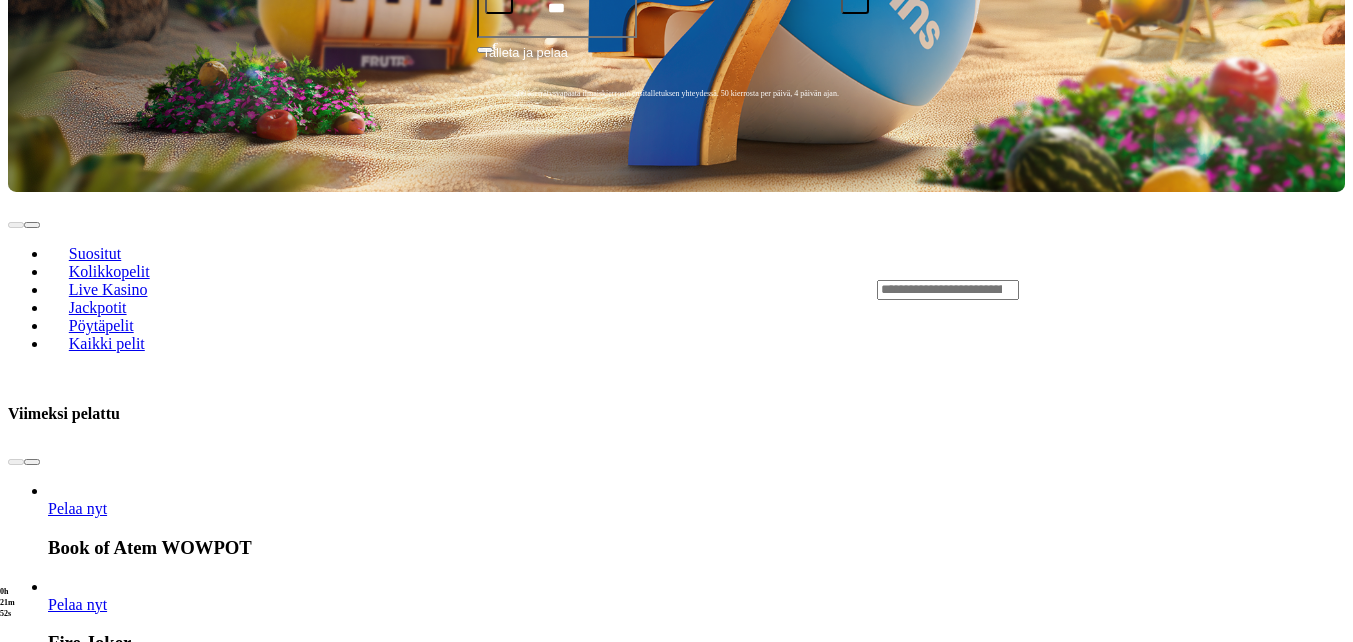 scroll, scrollTop: 600, scrollLeft: 0, axis: vertical 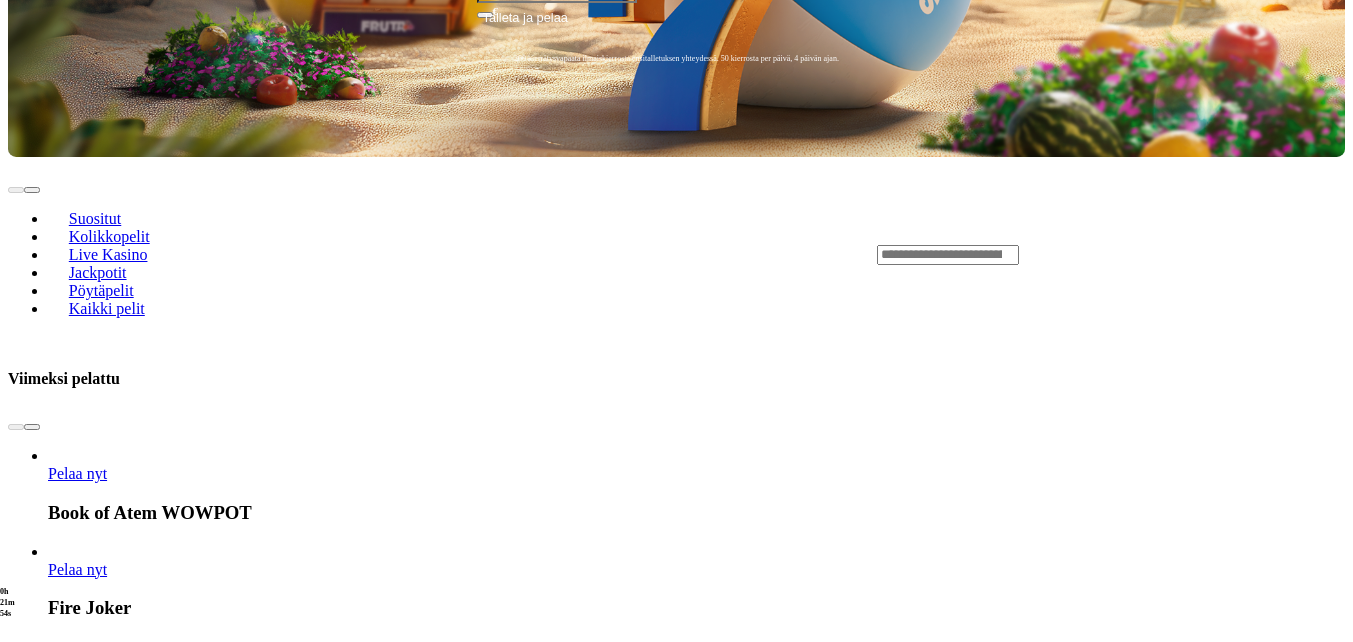 click on "Pelaa nyt" at bounding box center (77, 2787) 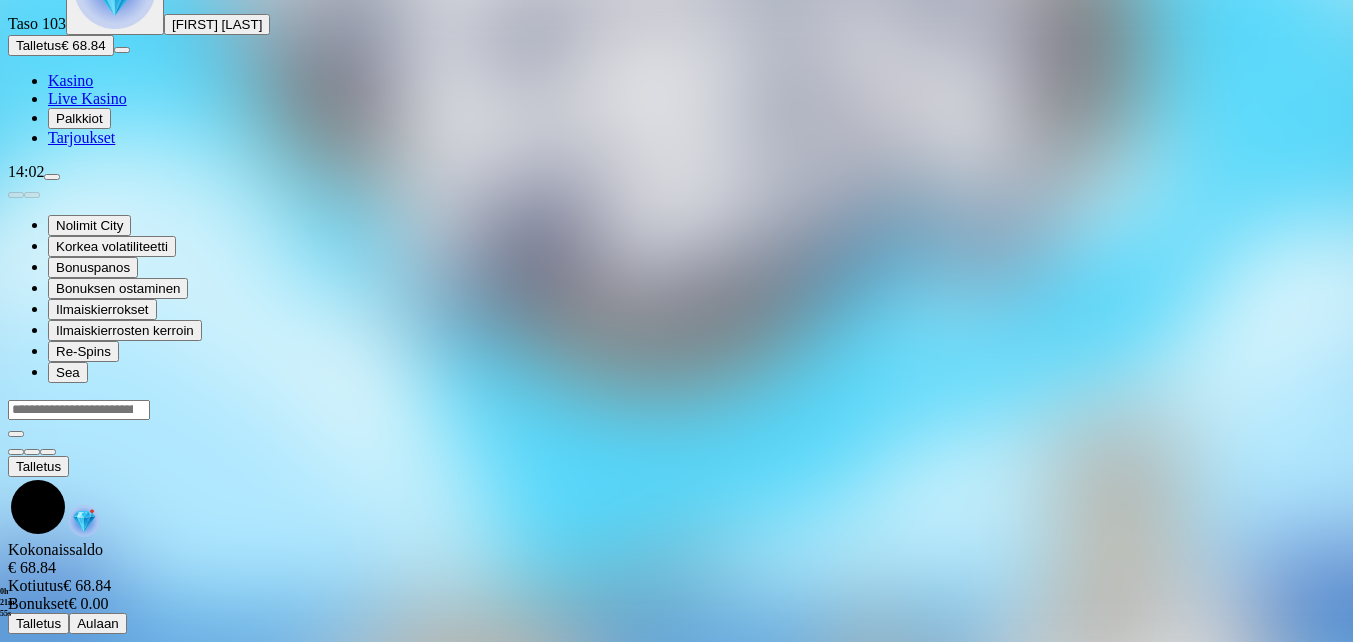 scroll, scrollTop: 0, scrollLeft: 0, axis: both 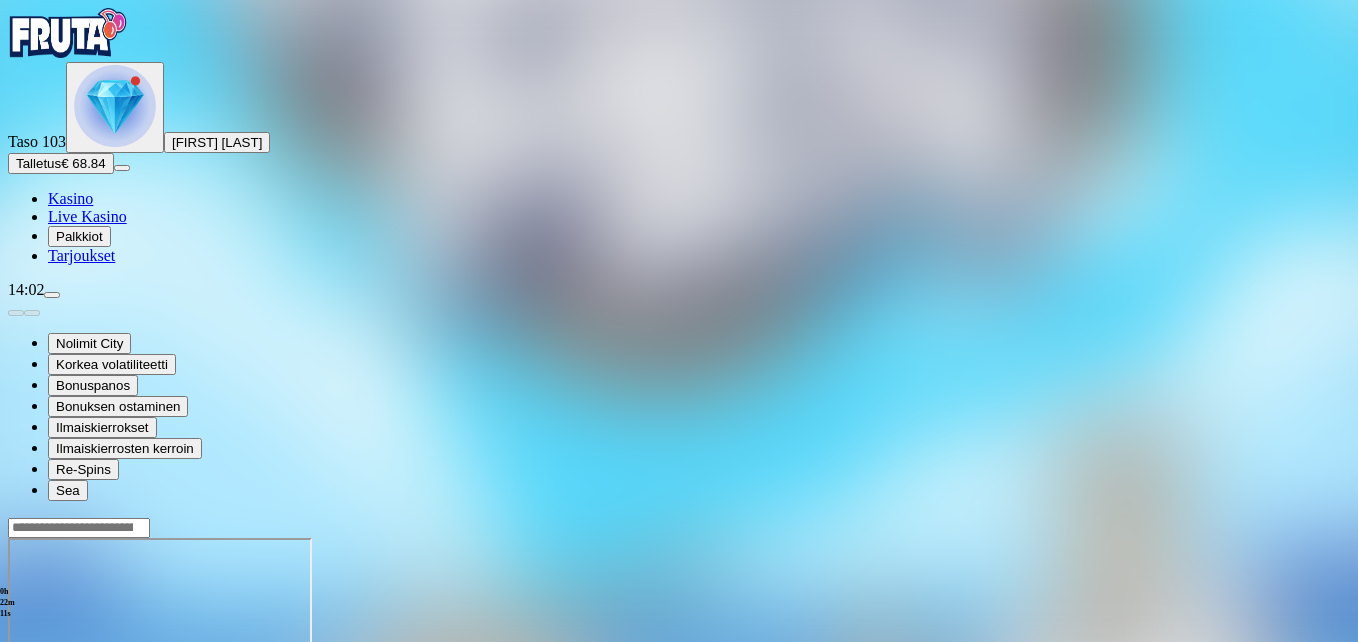click at bounding box center [48, 710] 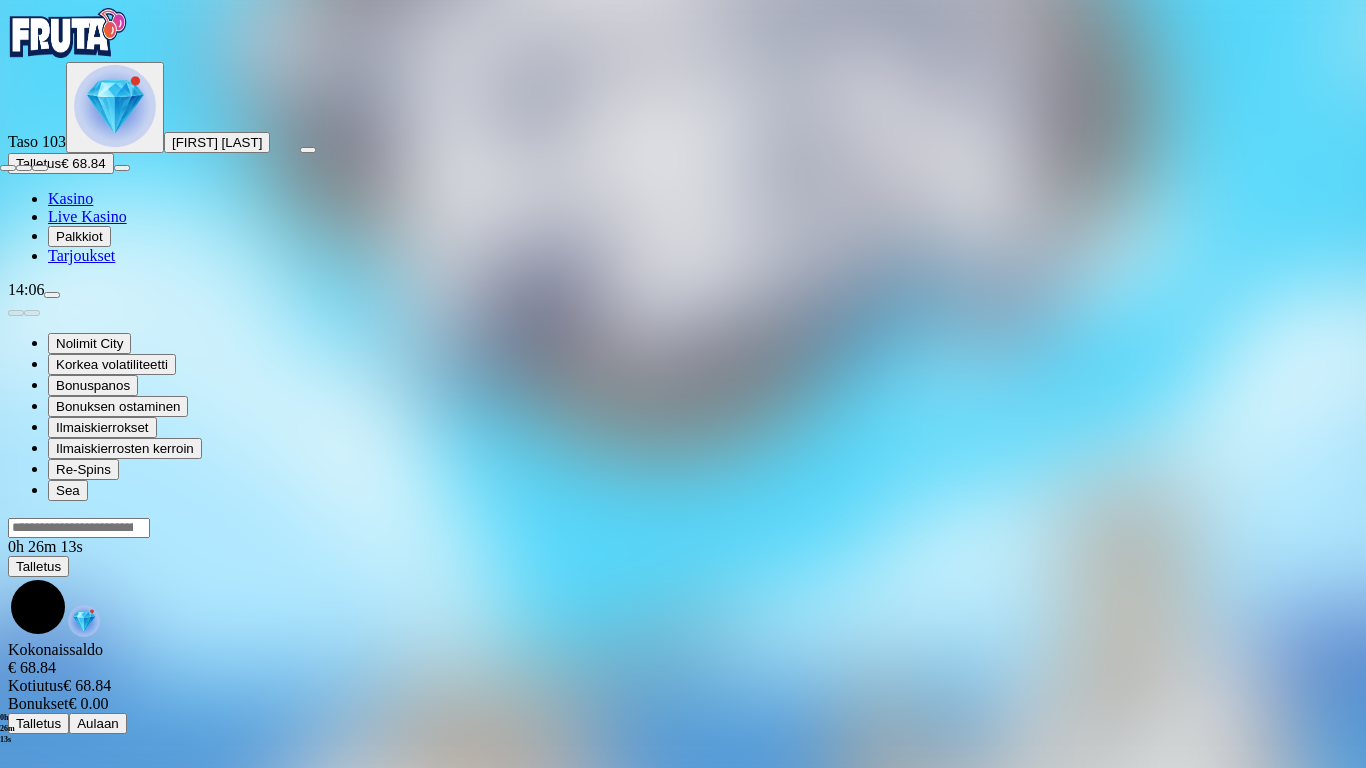 click at bounding box center [8, 168] 